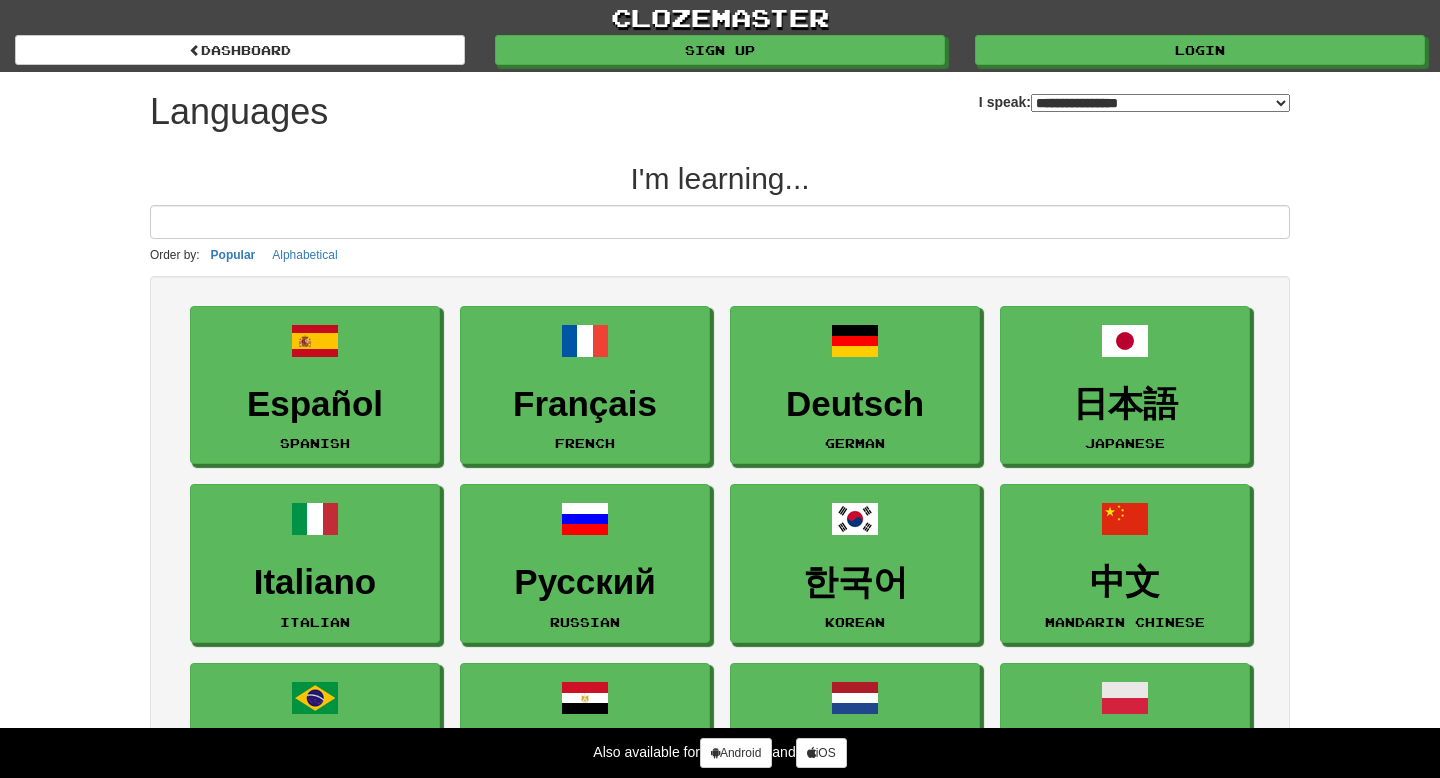 select on "*******" 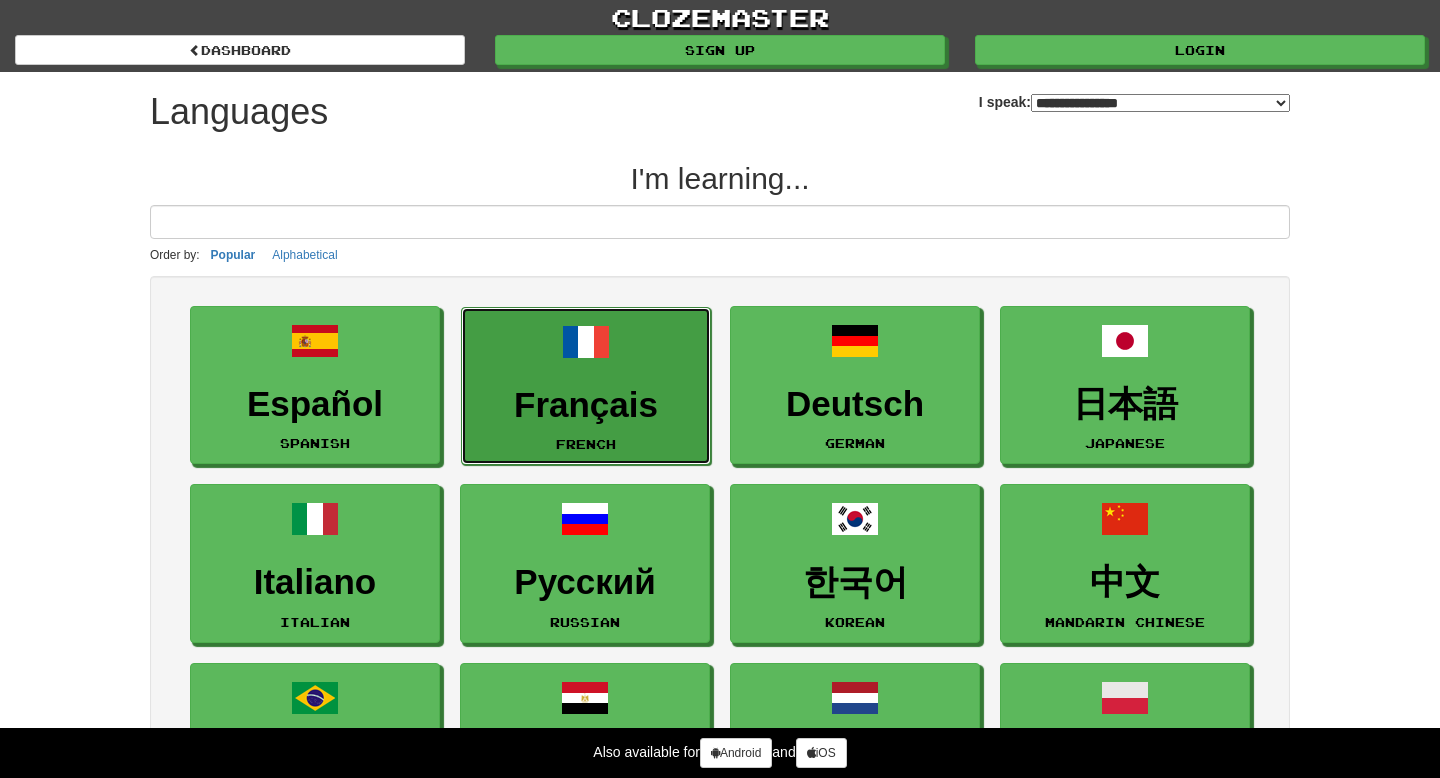 click on "Français French" at bounding box center [586, 386] 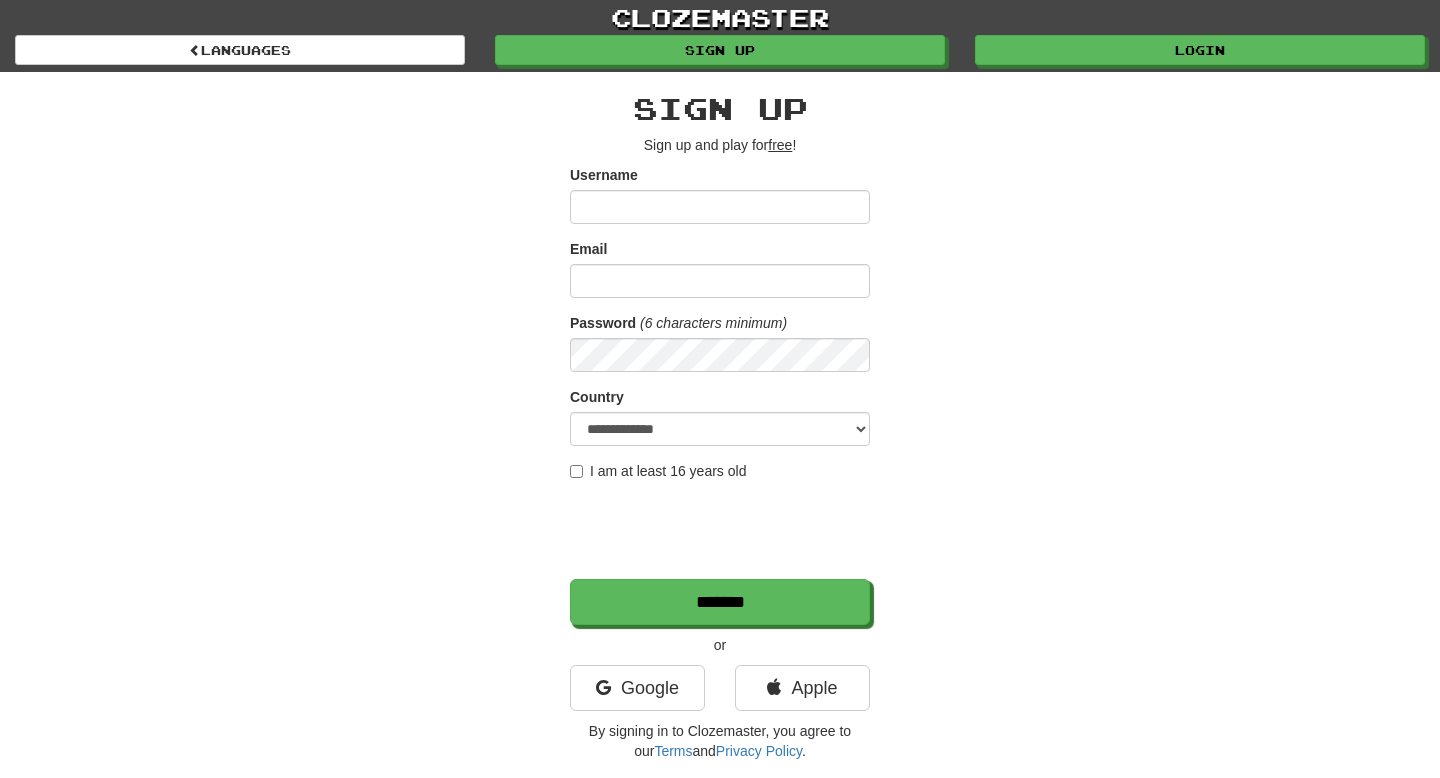 scroll, scrollTop: 53, scrollLeft: 0, axis: vertical 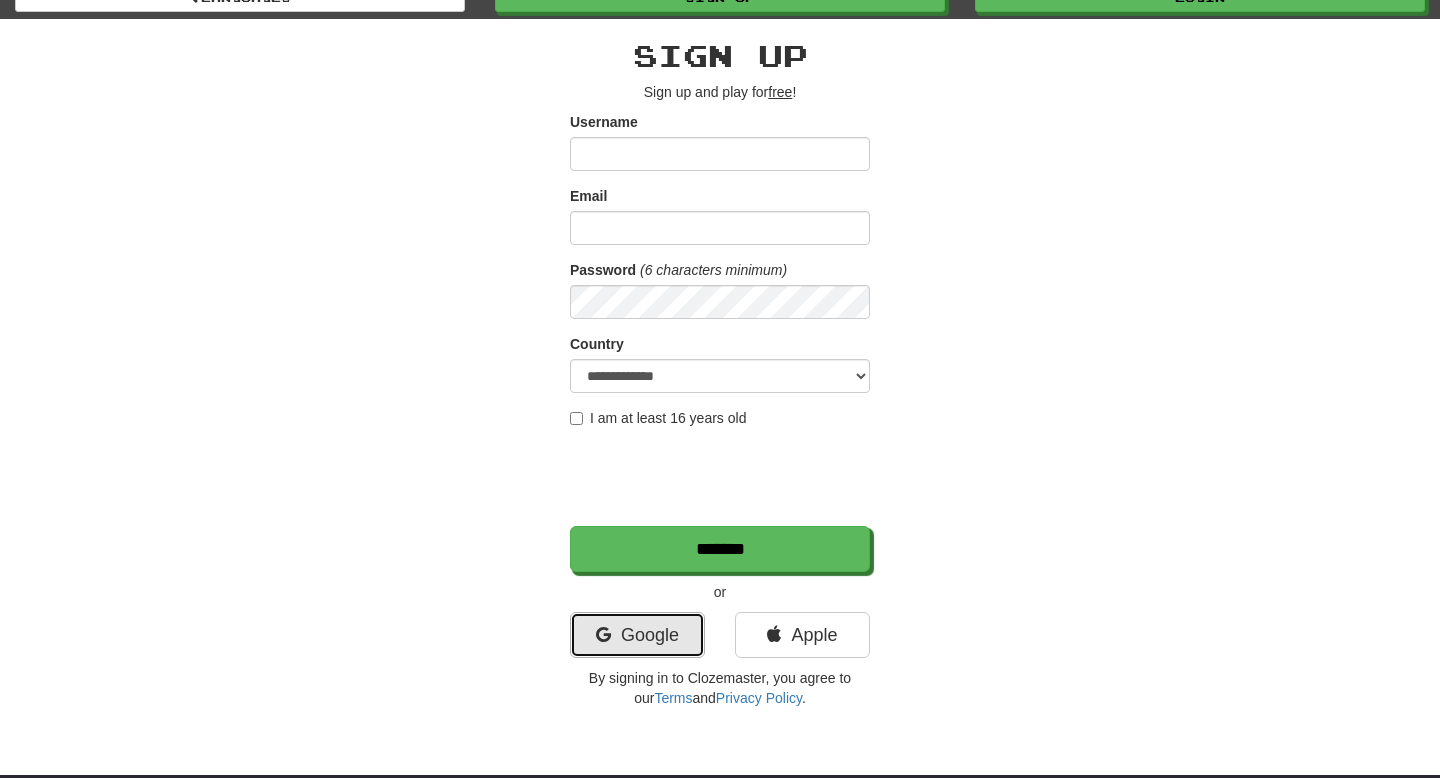 click on "Google" at bounding box center [637, 635] 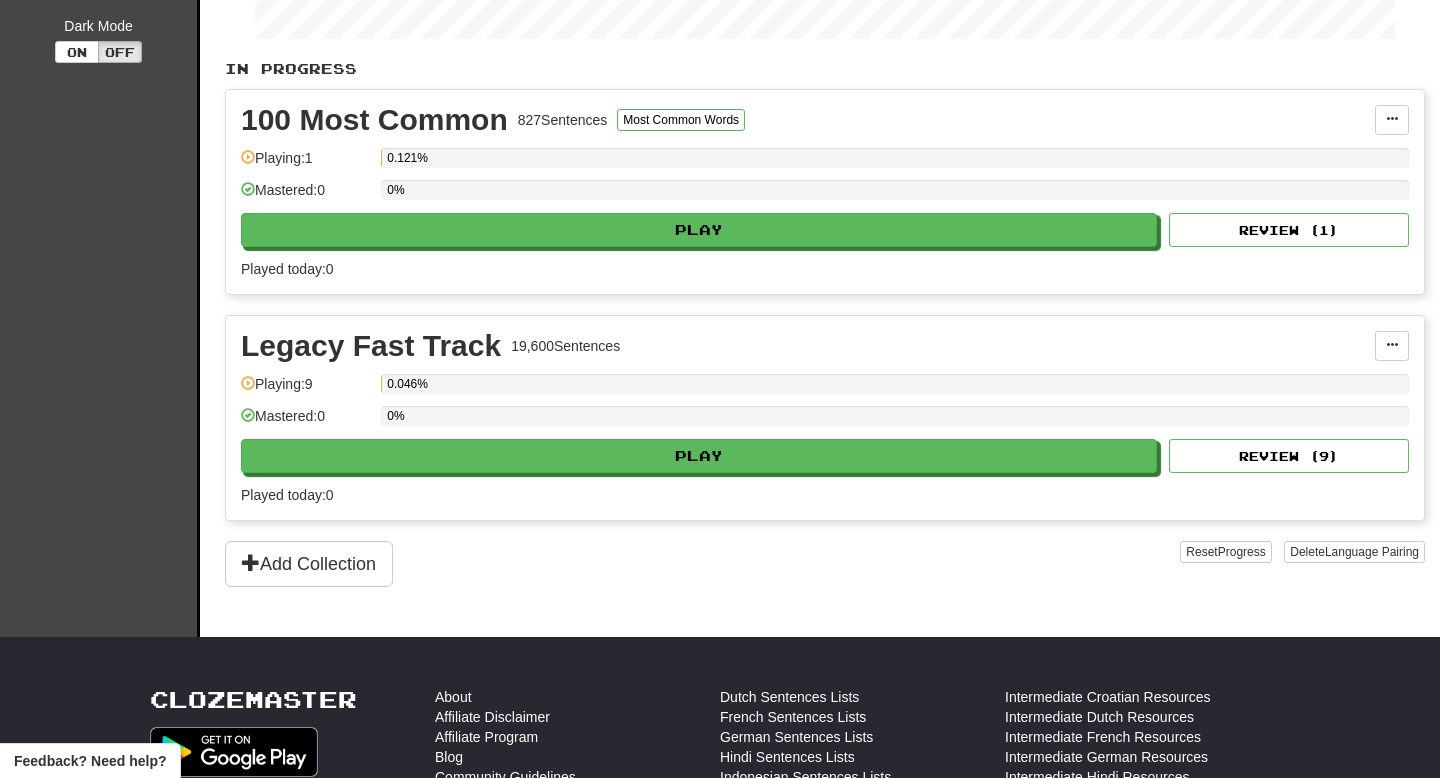 scroll, scrollTop: 394, scrollLeft: 0, axis: vertical 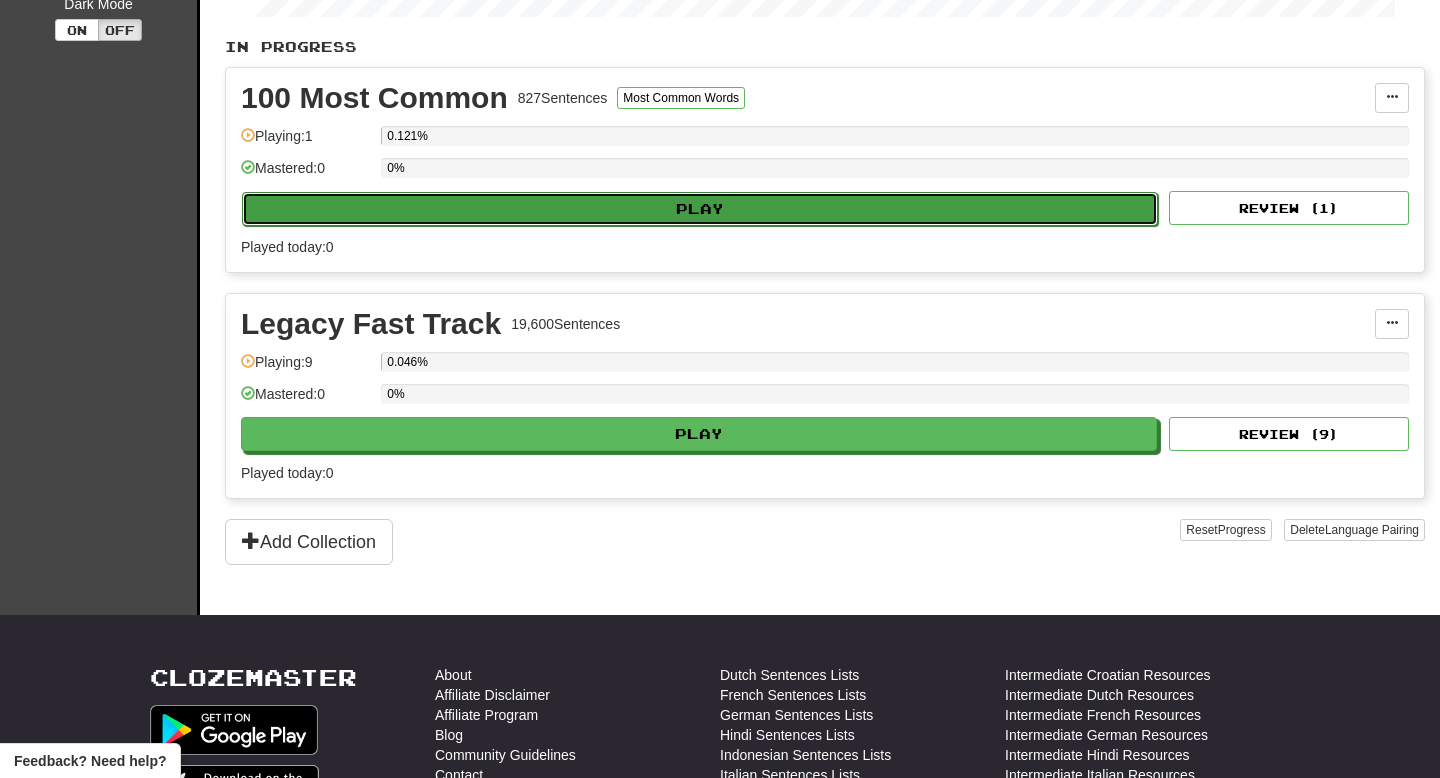 click on "Play" at bounding box center (700, 209) 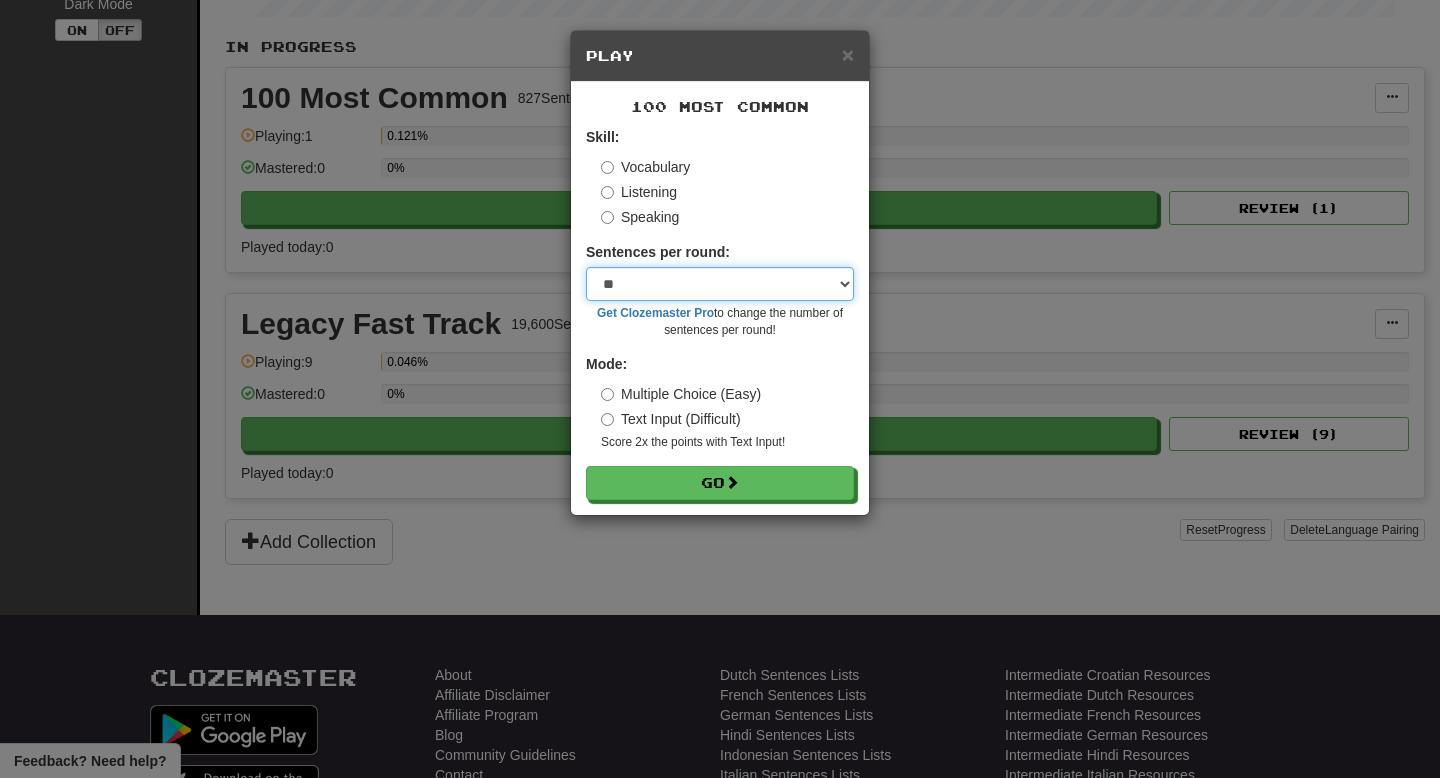 click on "* ** ** ** ** ** *** ********" at bounding box center [720, 284] 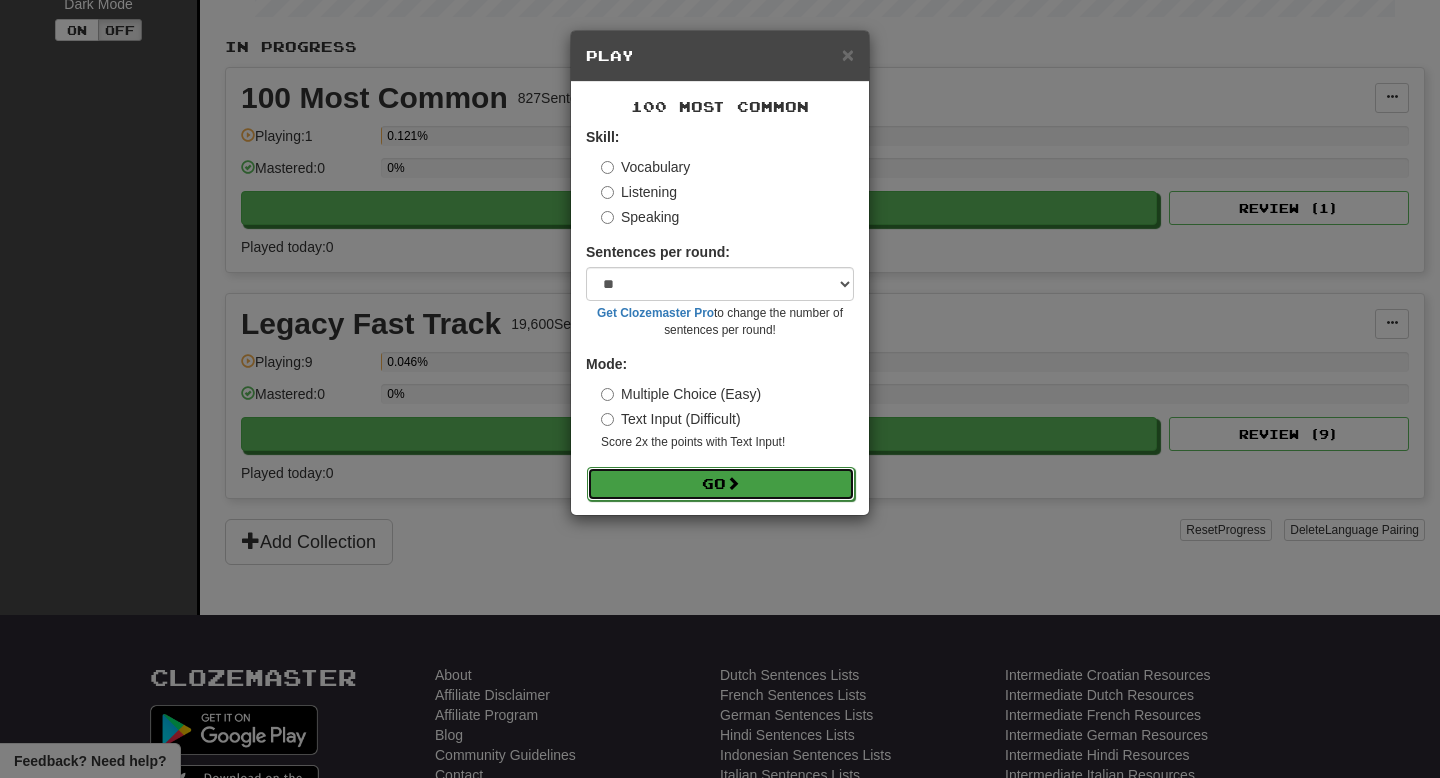 click at bounding box center (733, 483) 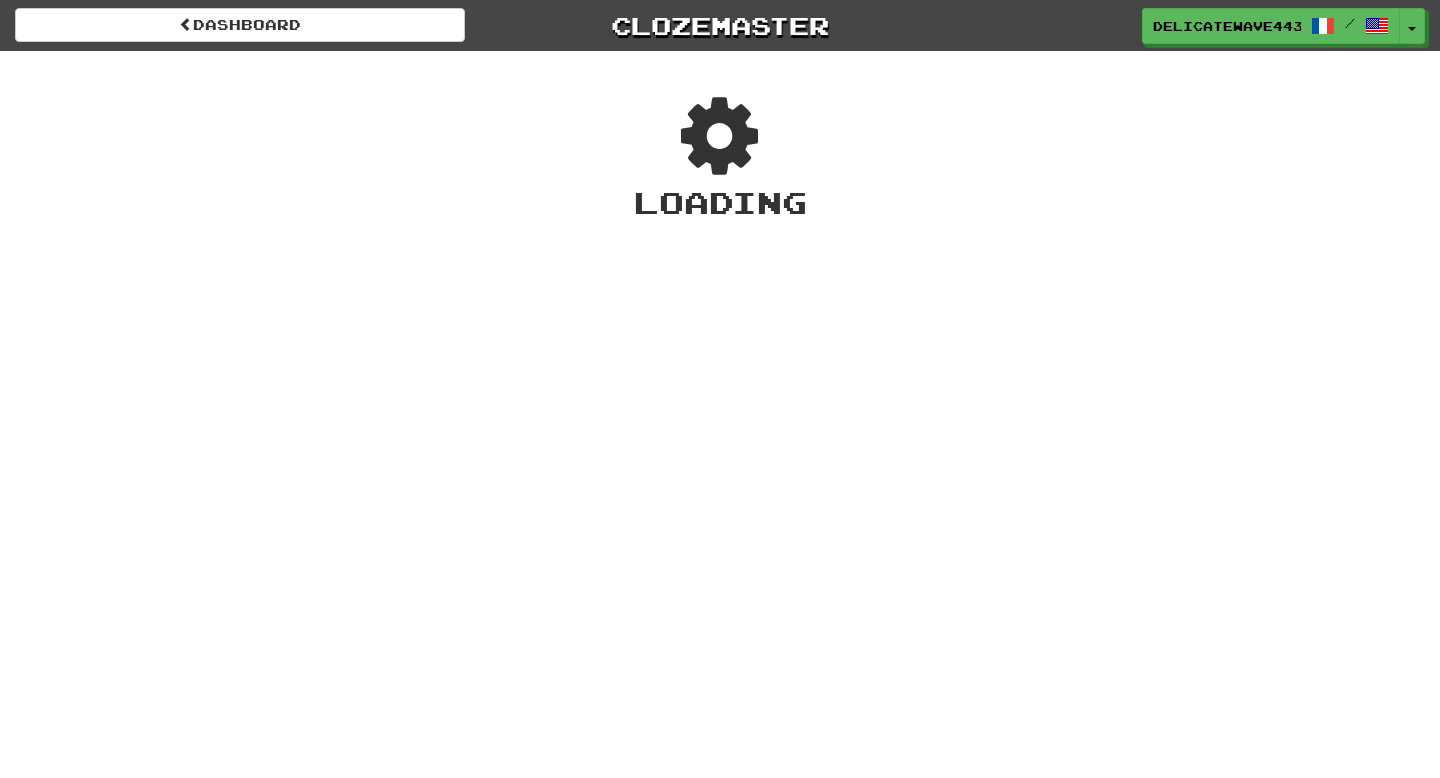 scroll, scrollTop: 0, scrollLeft: 0, axis: both 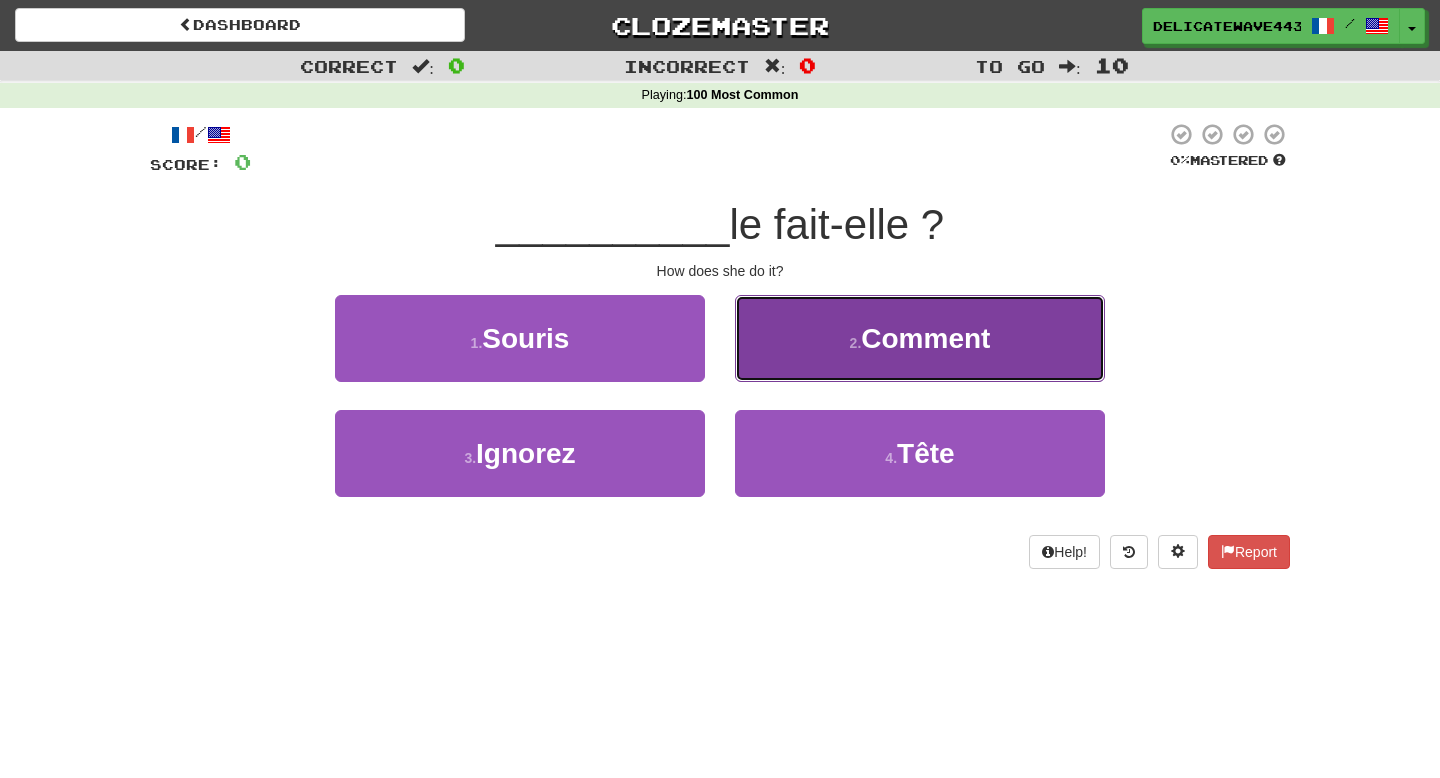click on "2 .  Comment" at bounding box center [920, 338] 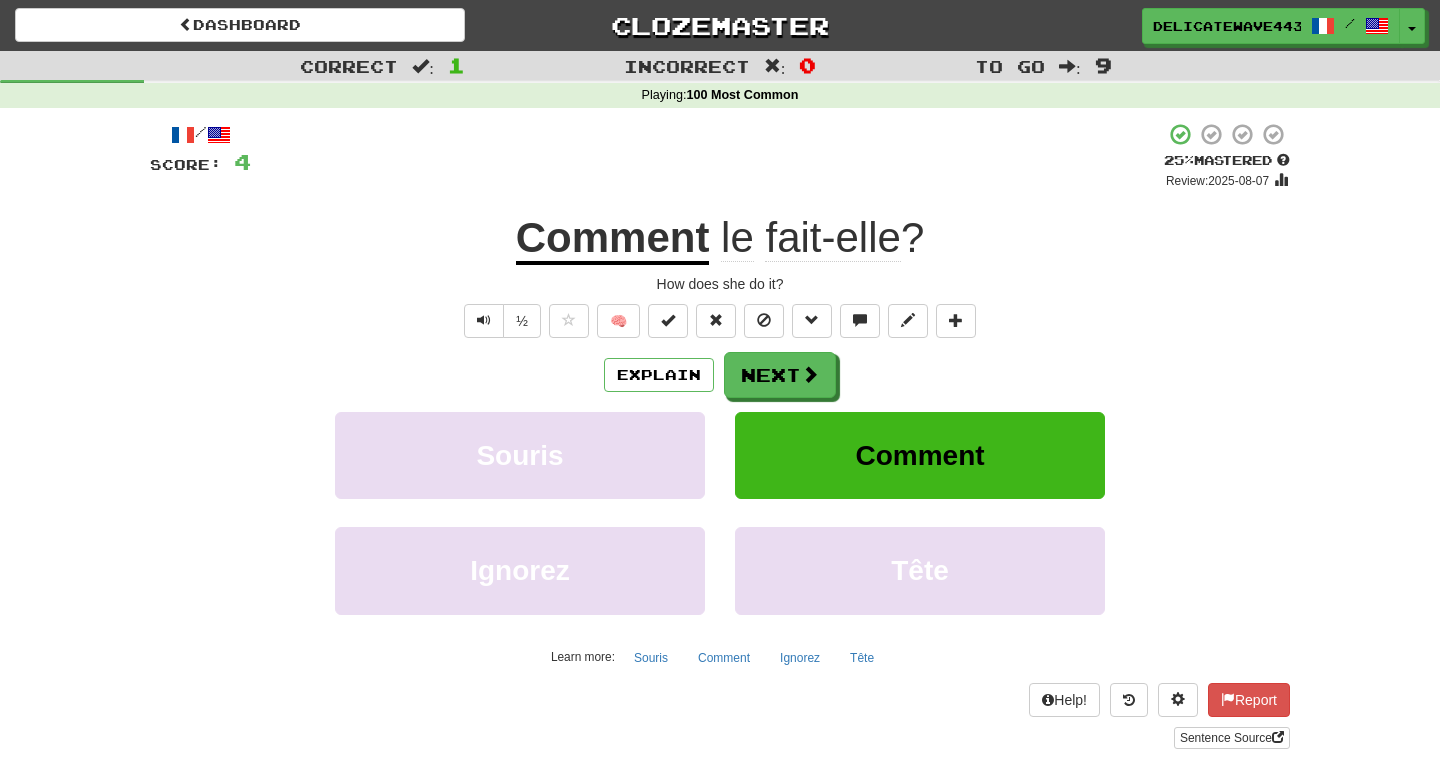 click on "fait-elle" at bounding box center [832, 238] 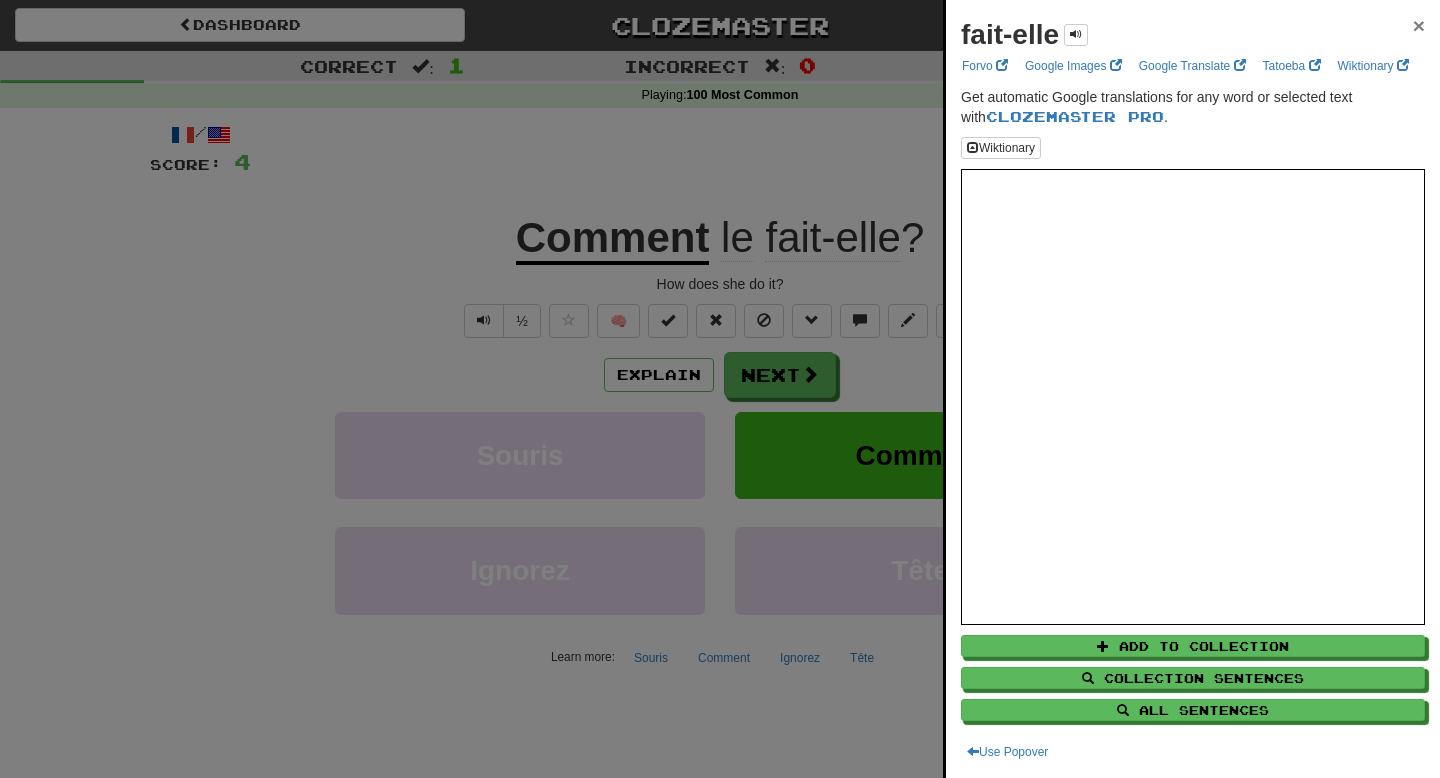 click on "×" at bounding box center [1419, 25] 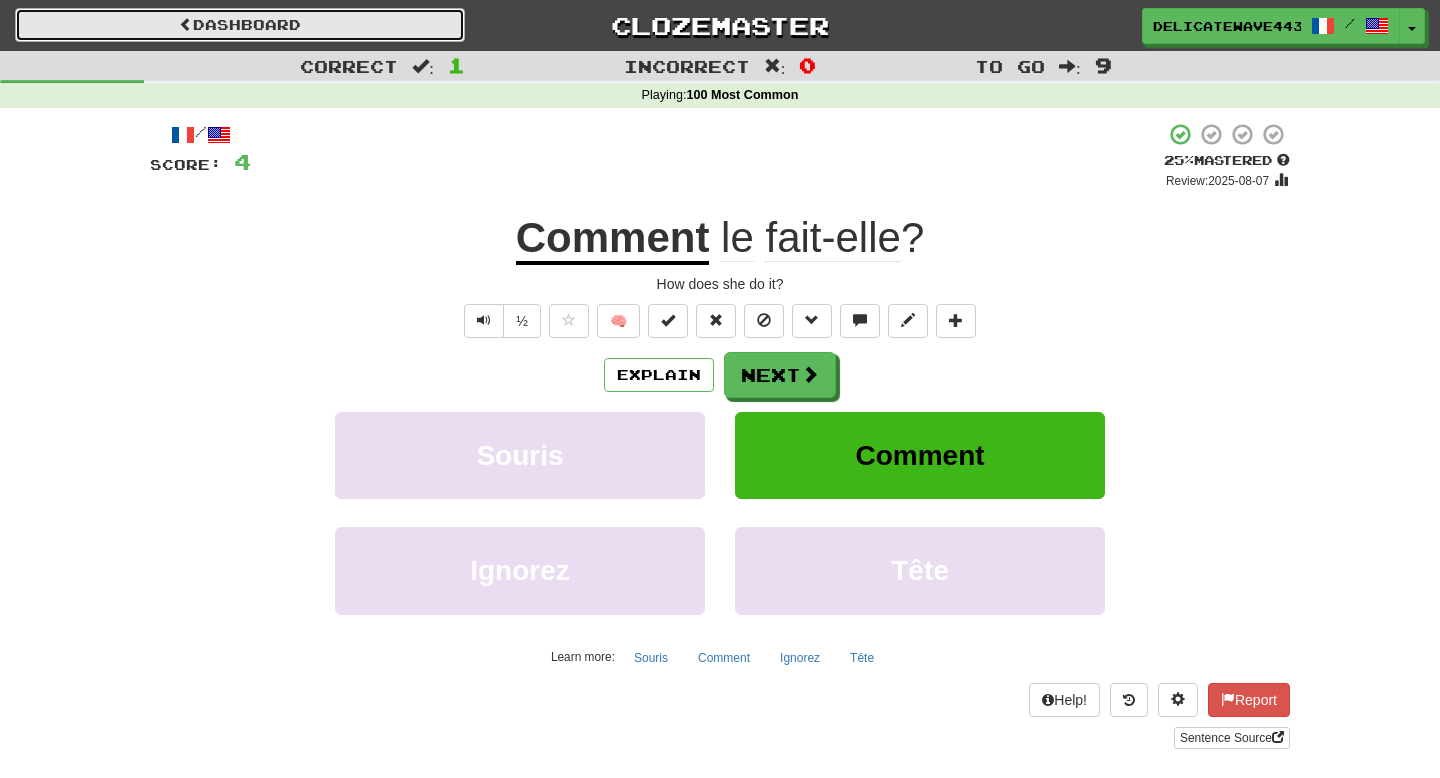 click on "Dashboard" at bounding box center (240, 25) 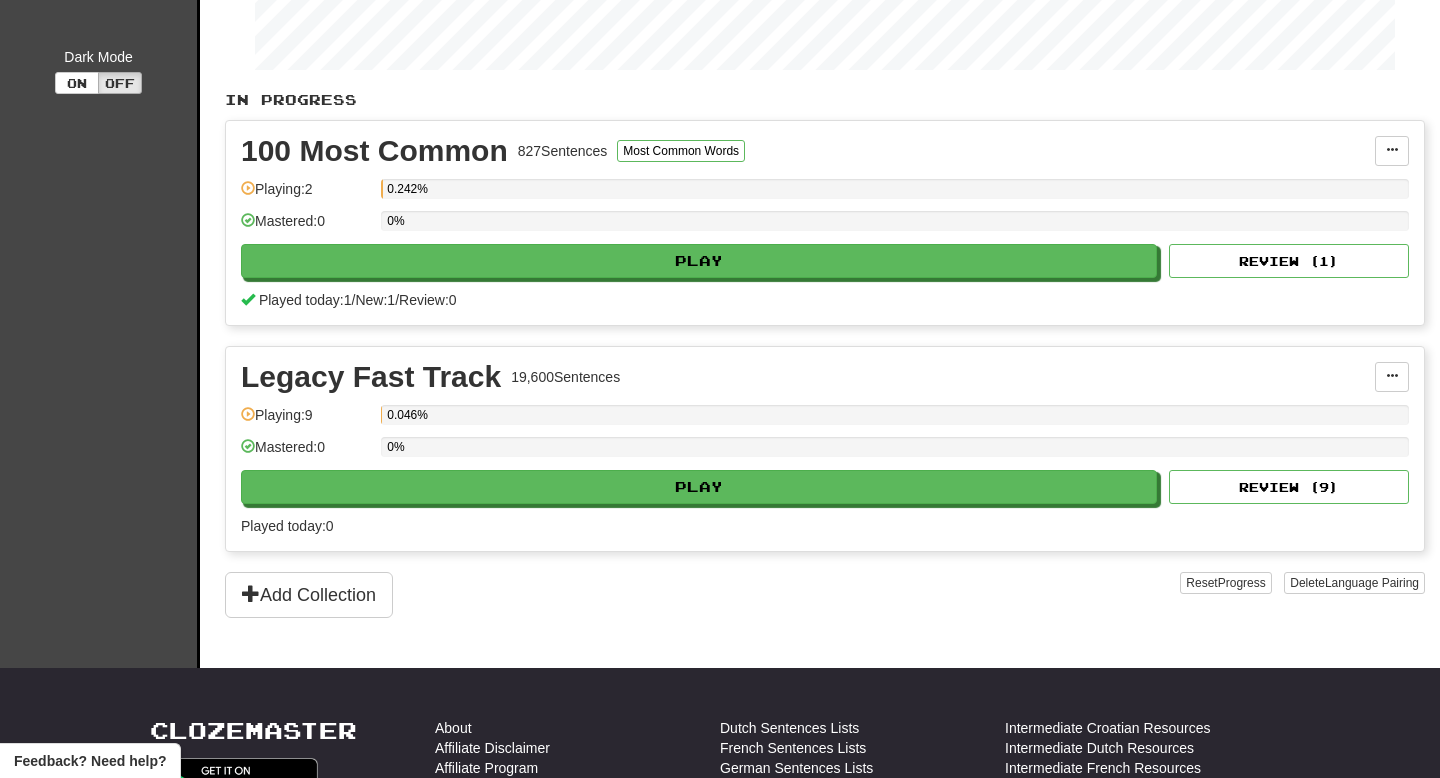 scroll, scrollTop: 347, scrollLeft: 0, axis: vertical 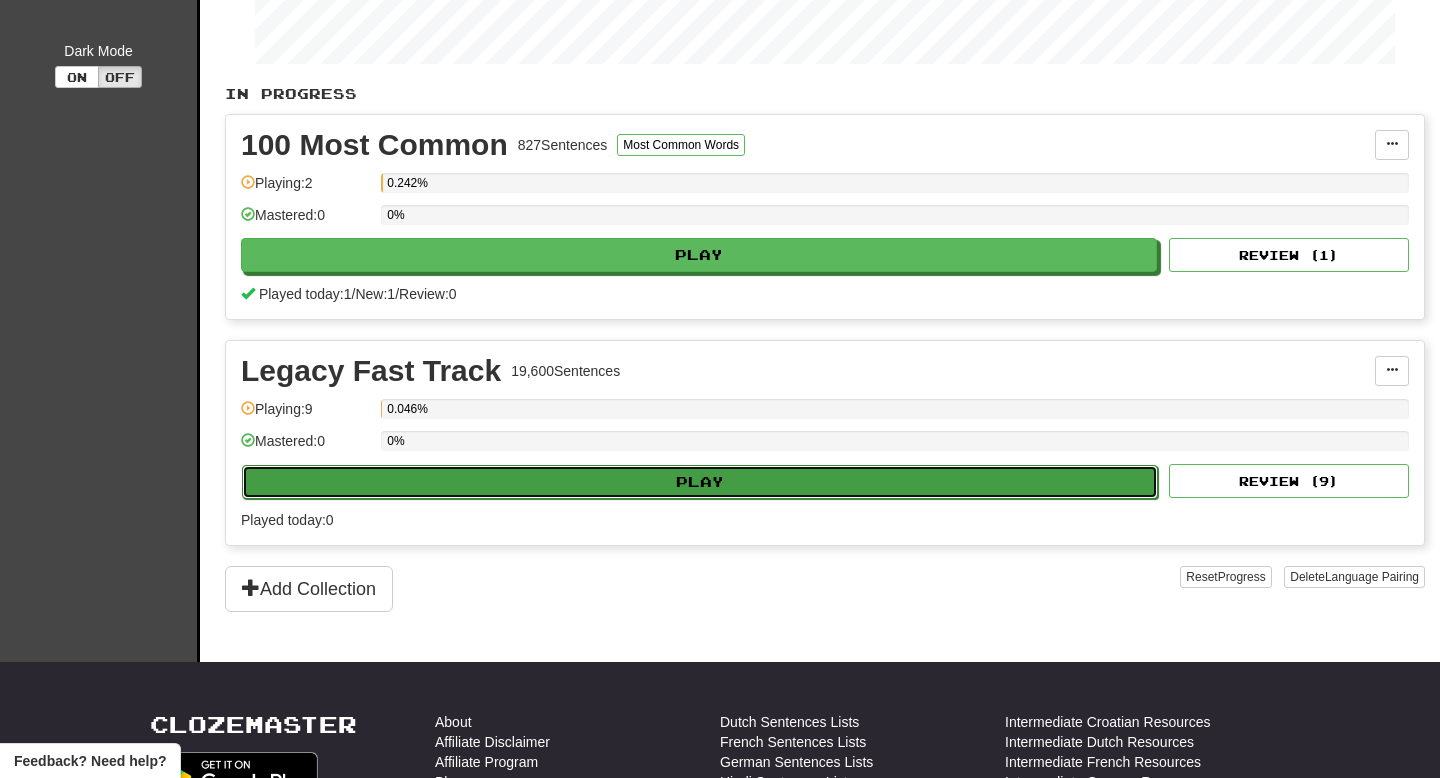 click on "Play" at bounding box center [700, 482] 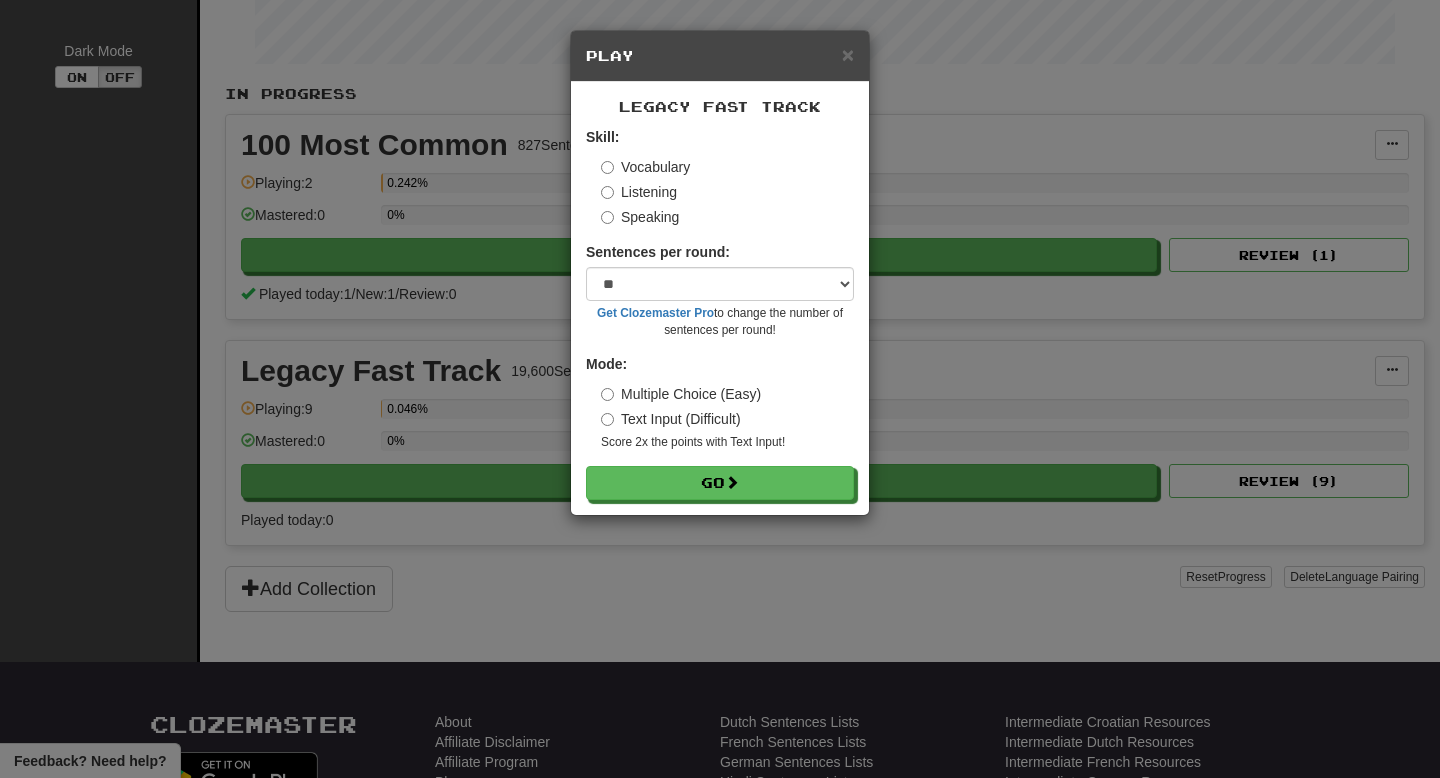 click on "Listening" at bounding box center (639, 192) 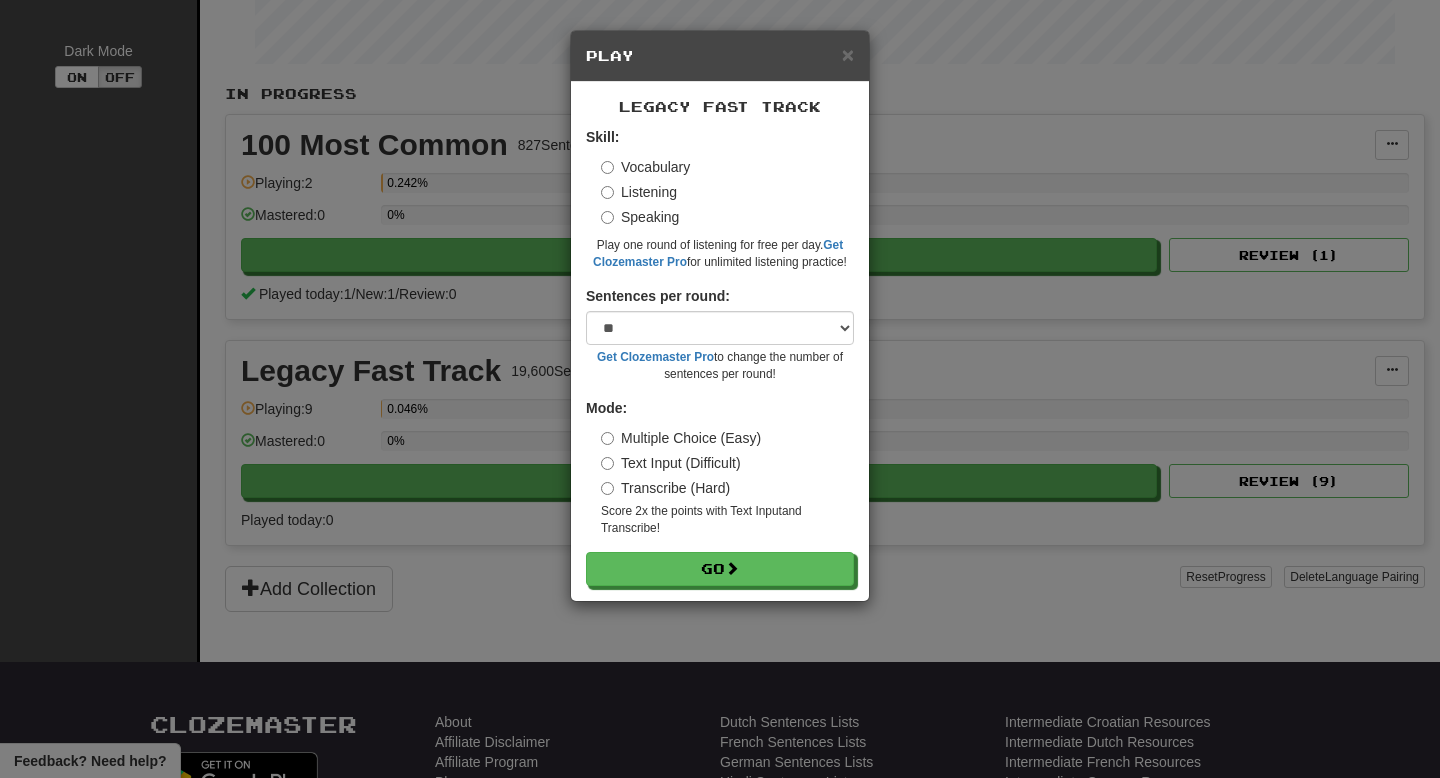 click on "Vocabulary" at bounding box center [645, 167] 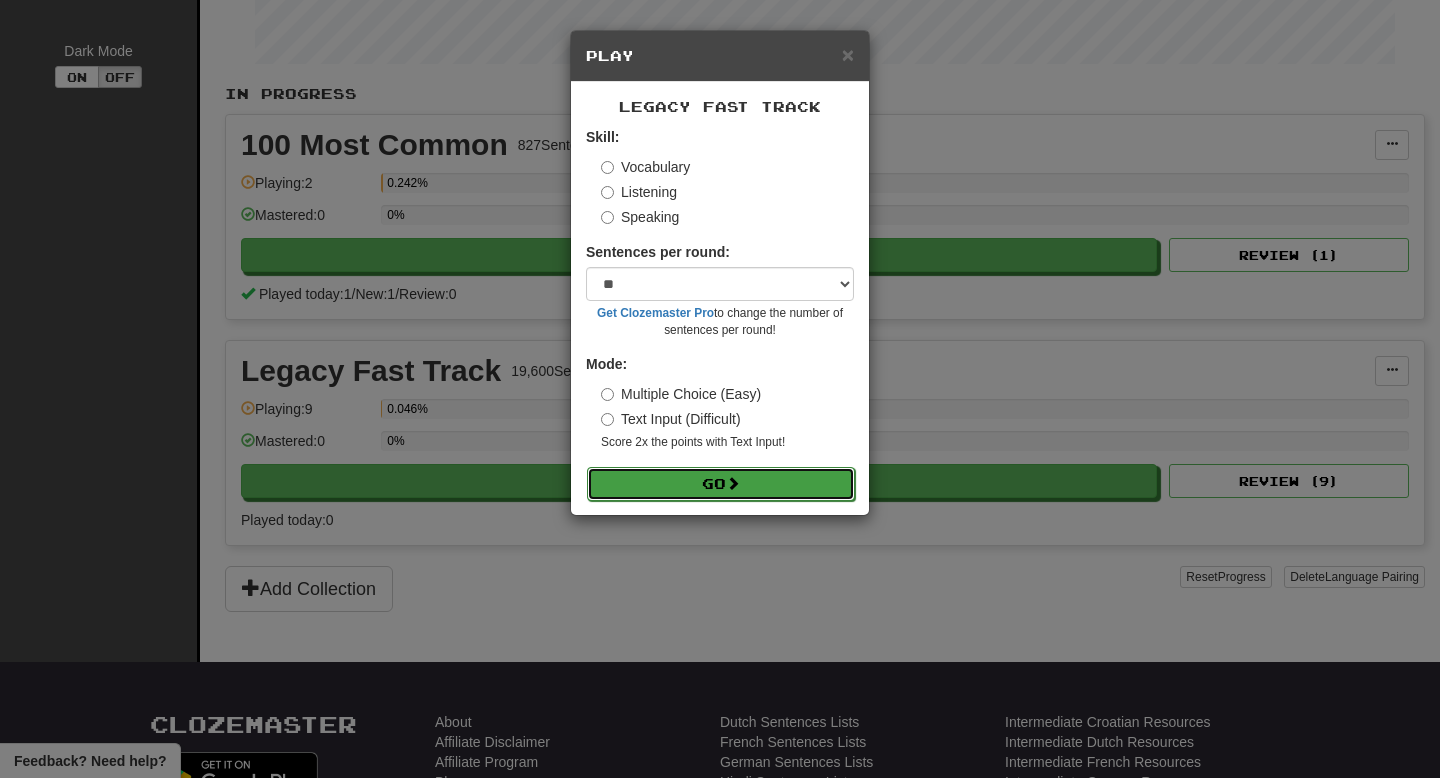 click at bounding box center [733, 483] 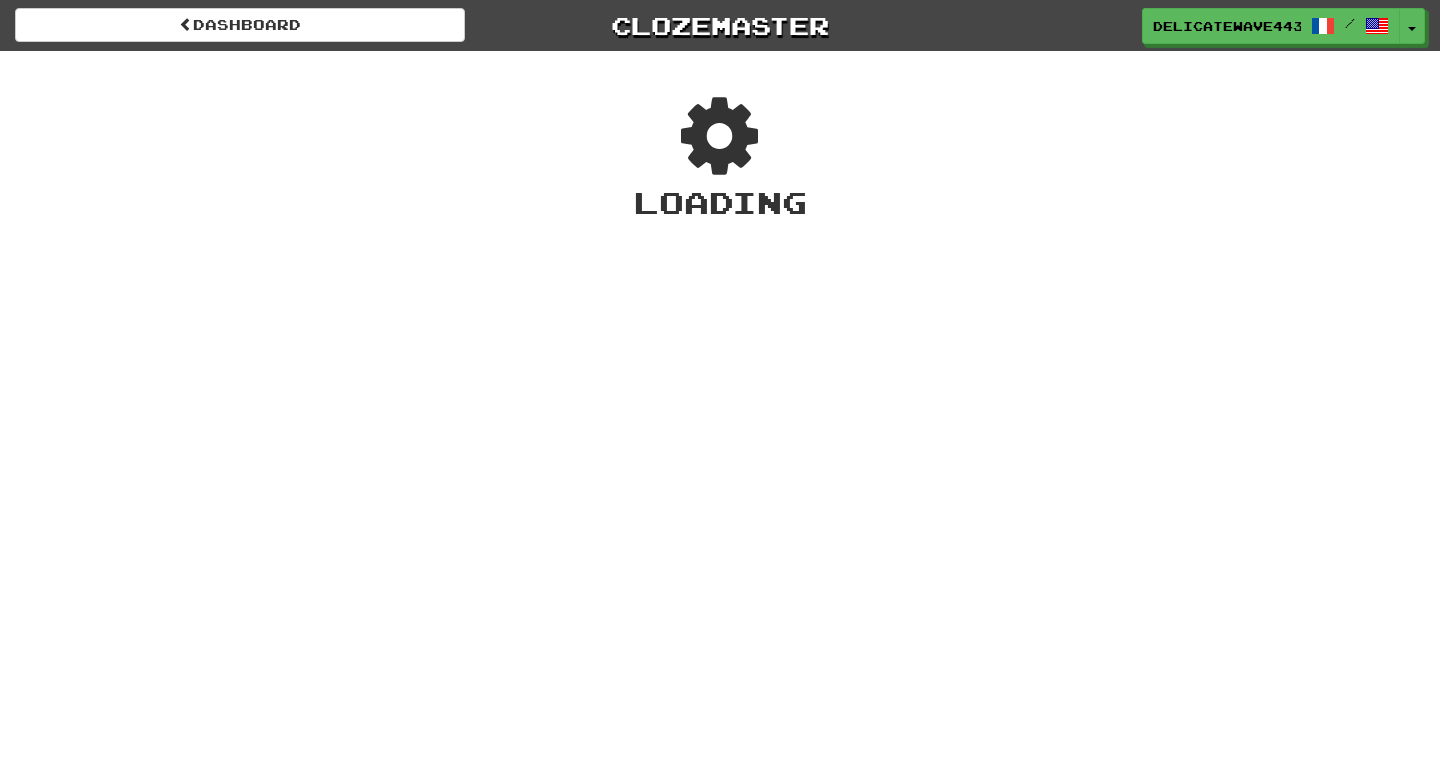 scroll, scrollTop: 0, scrollLeft: 0, axis: both 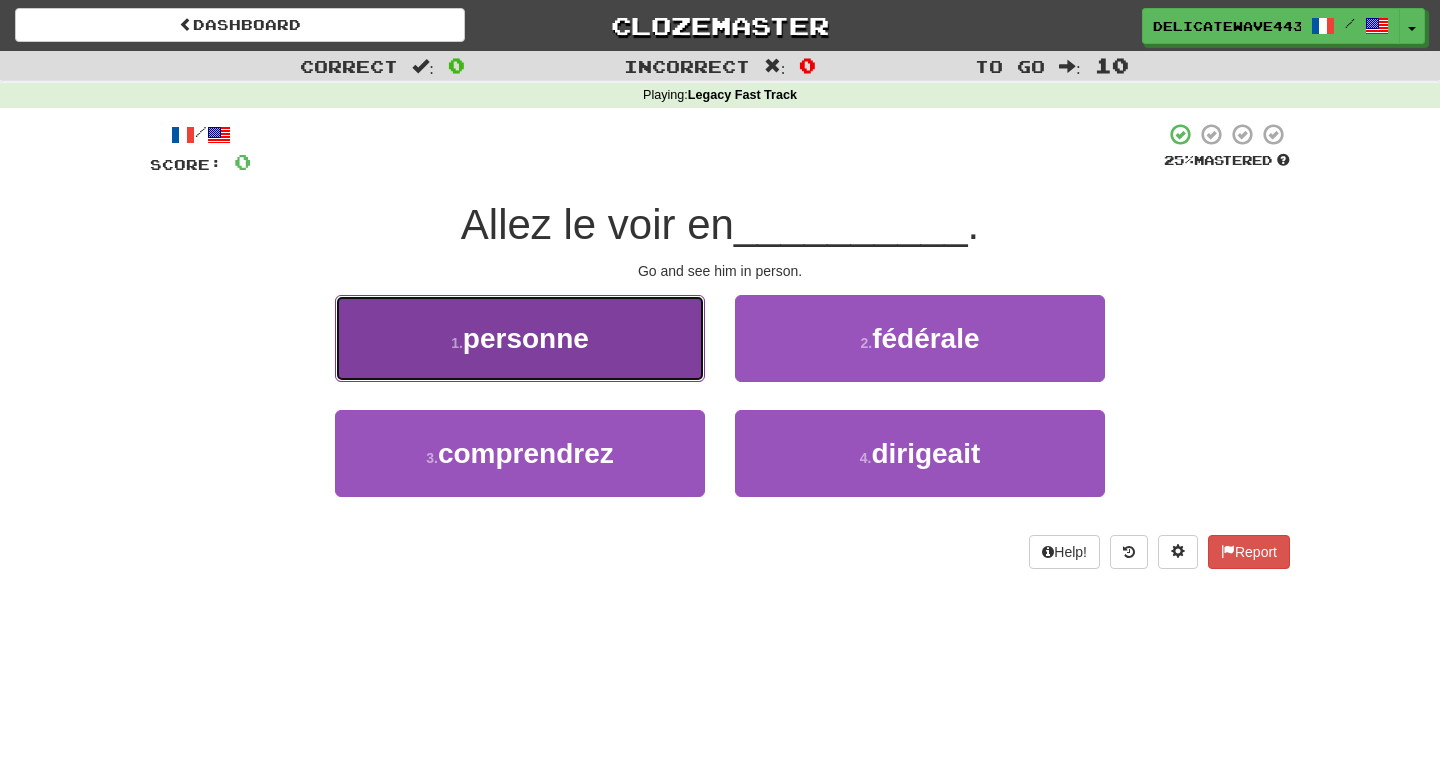 click on "1 .  personne" at bounding box center (520, 338) 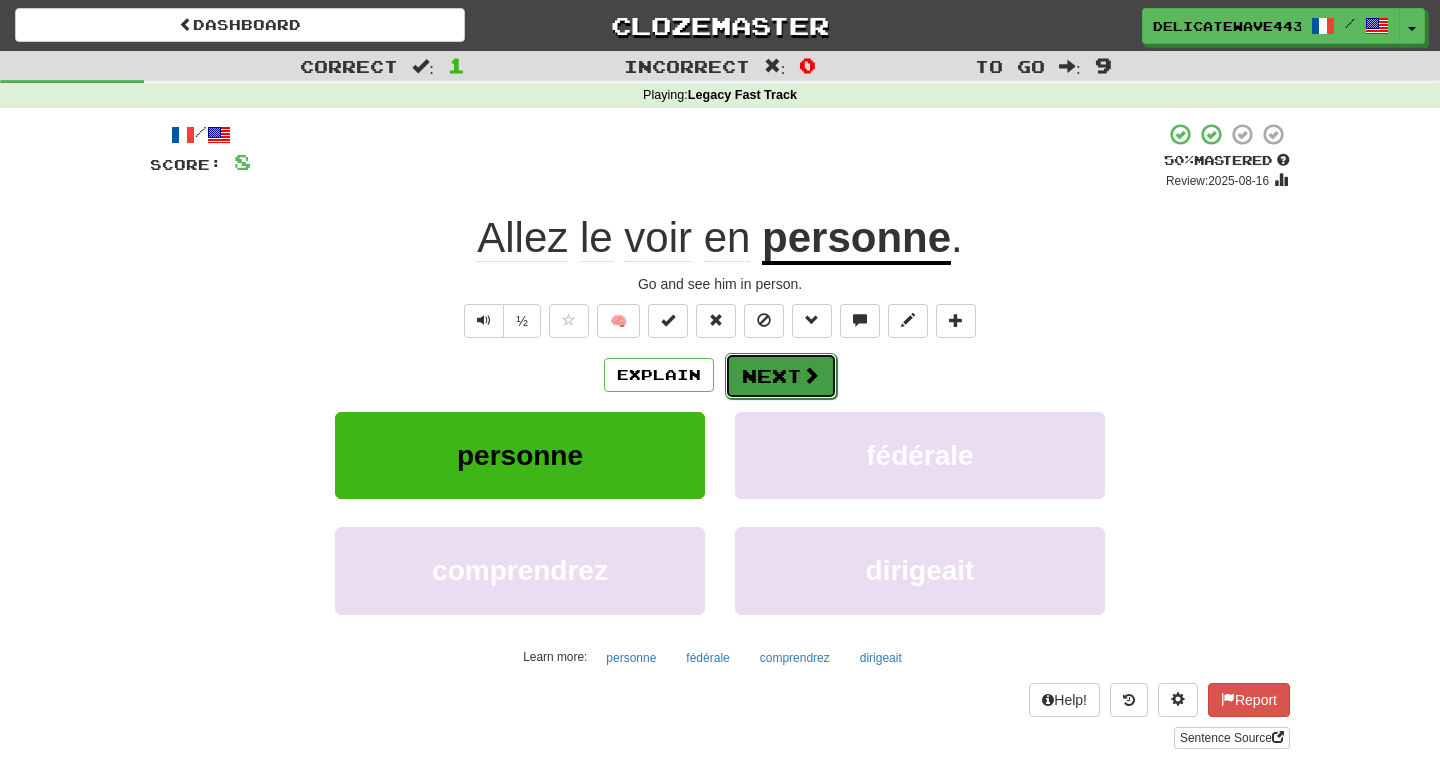 click on "Next" at bounding box center [781, 376] 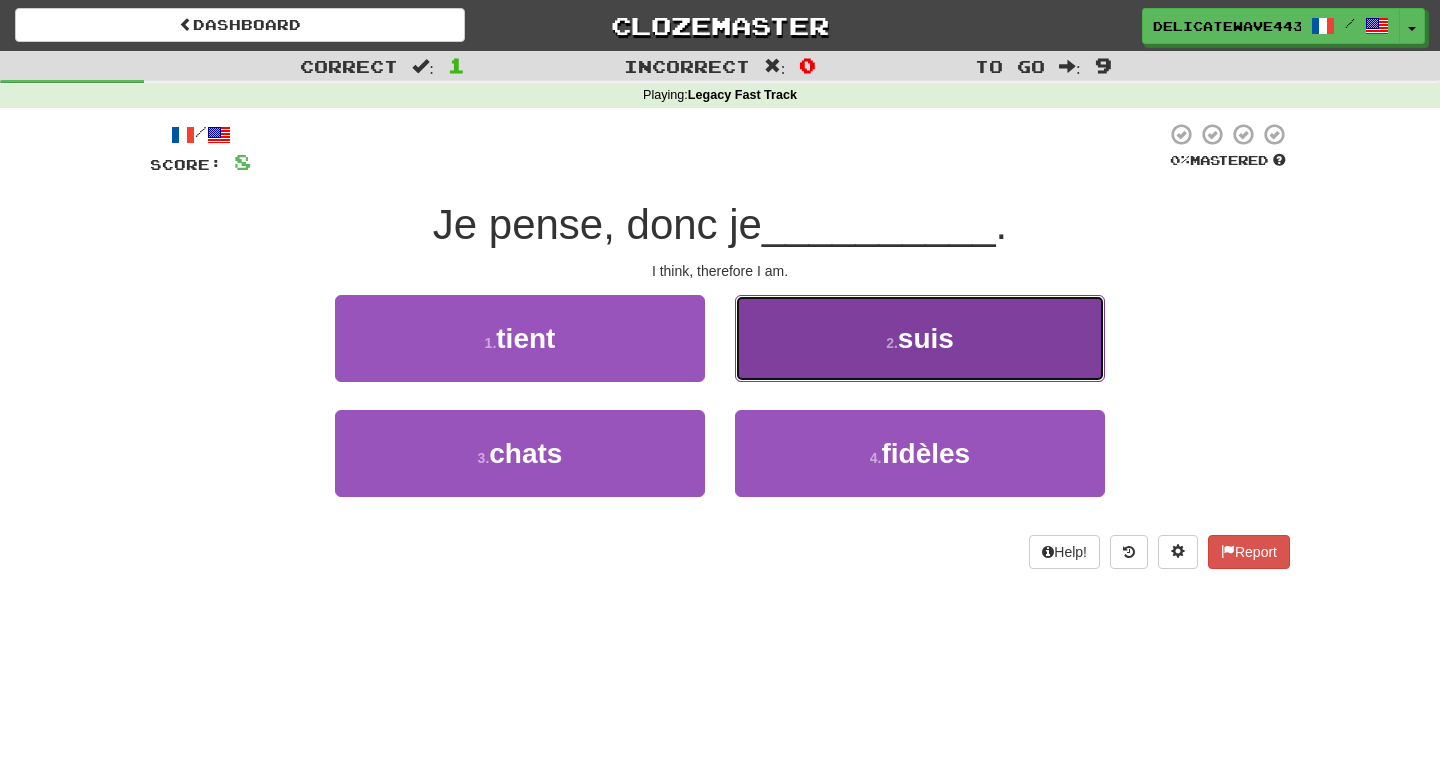 click on "2 .  suis" at bounding box center (920, 338) 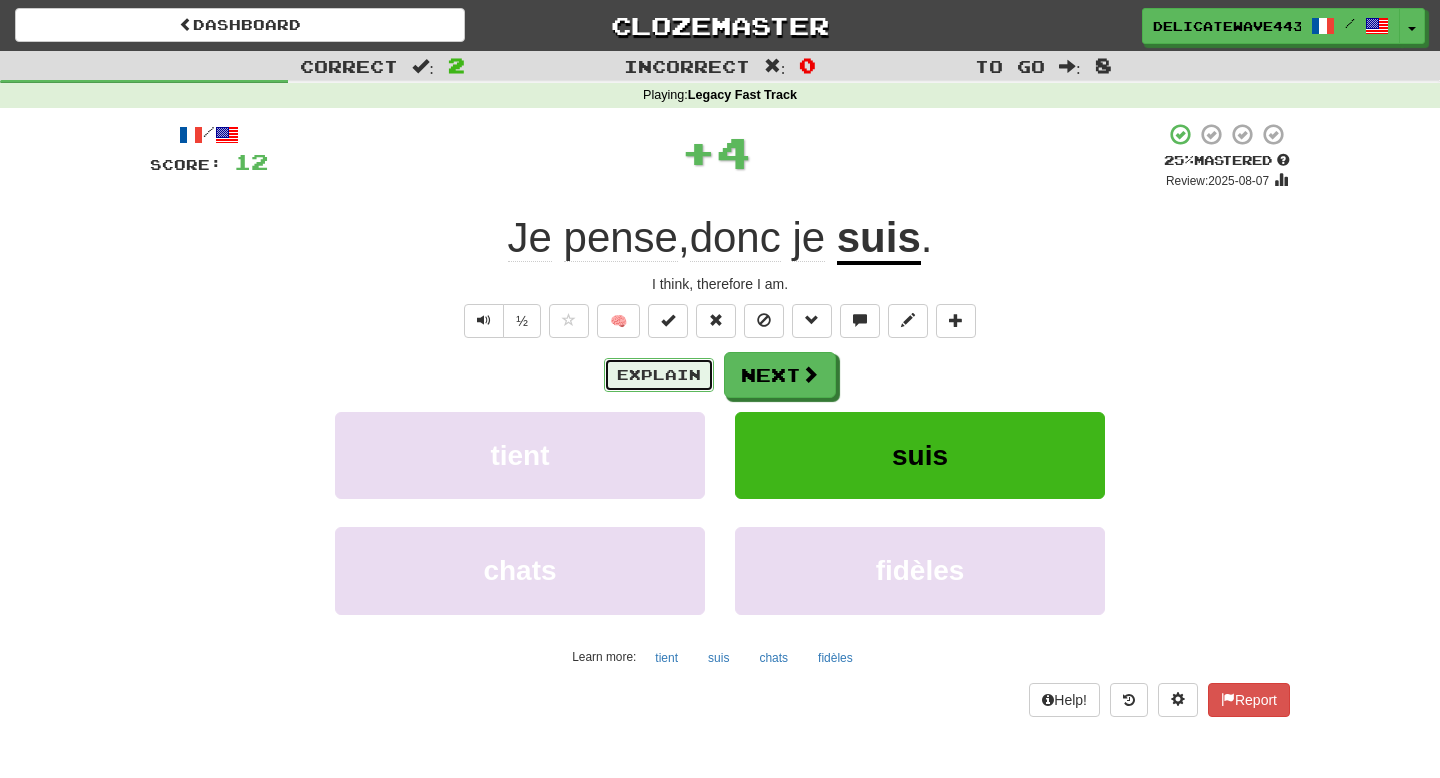 click on "Explain" at bounding box center (659, 375) 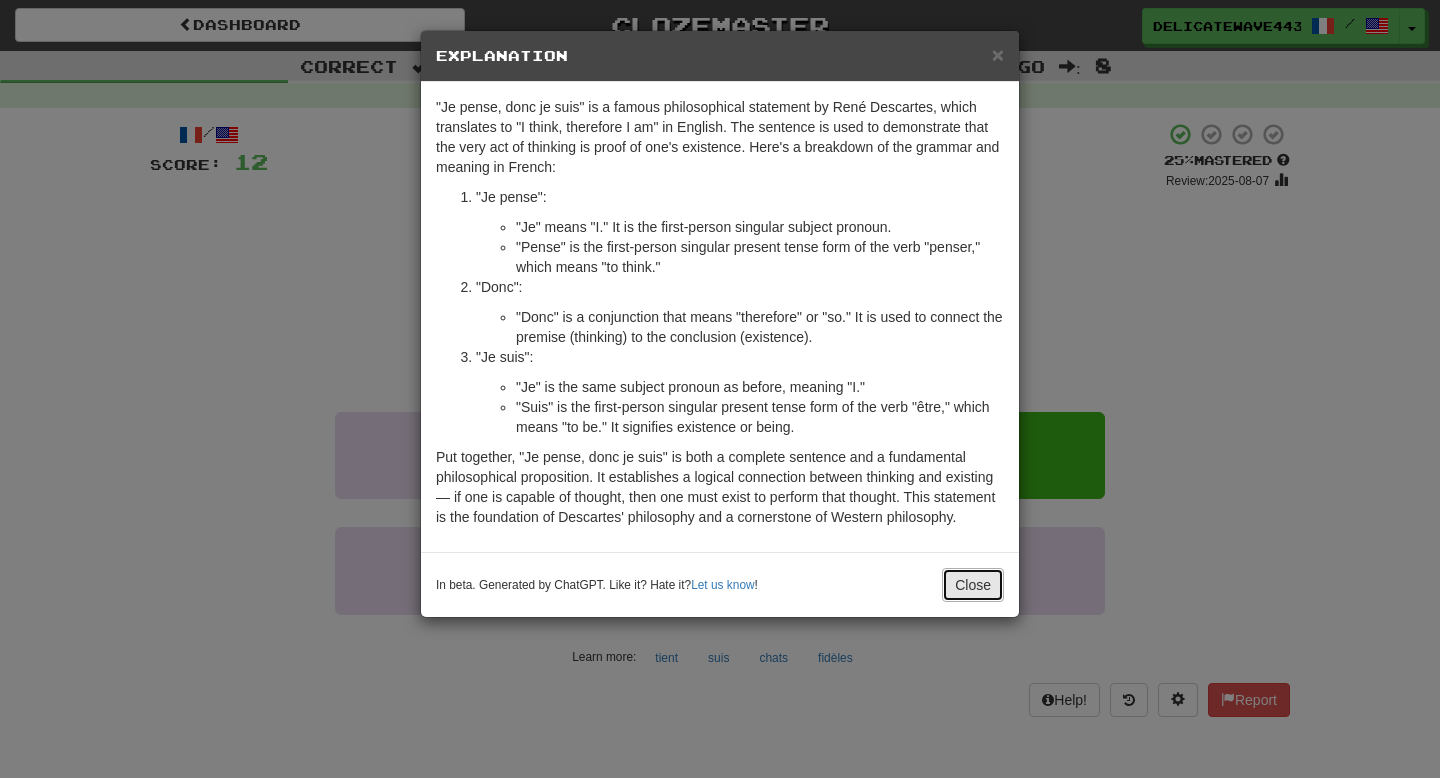 click on "Close" at bounding box center (973, 585) 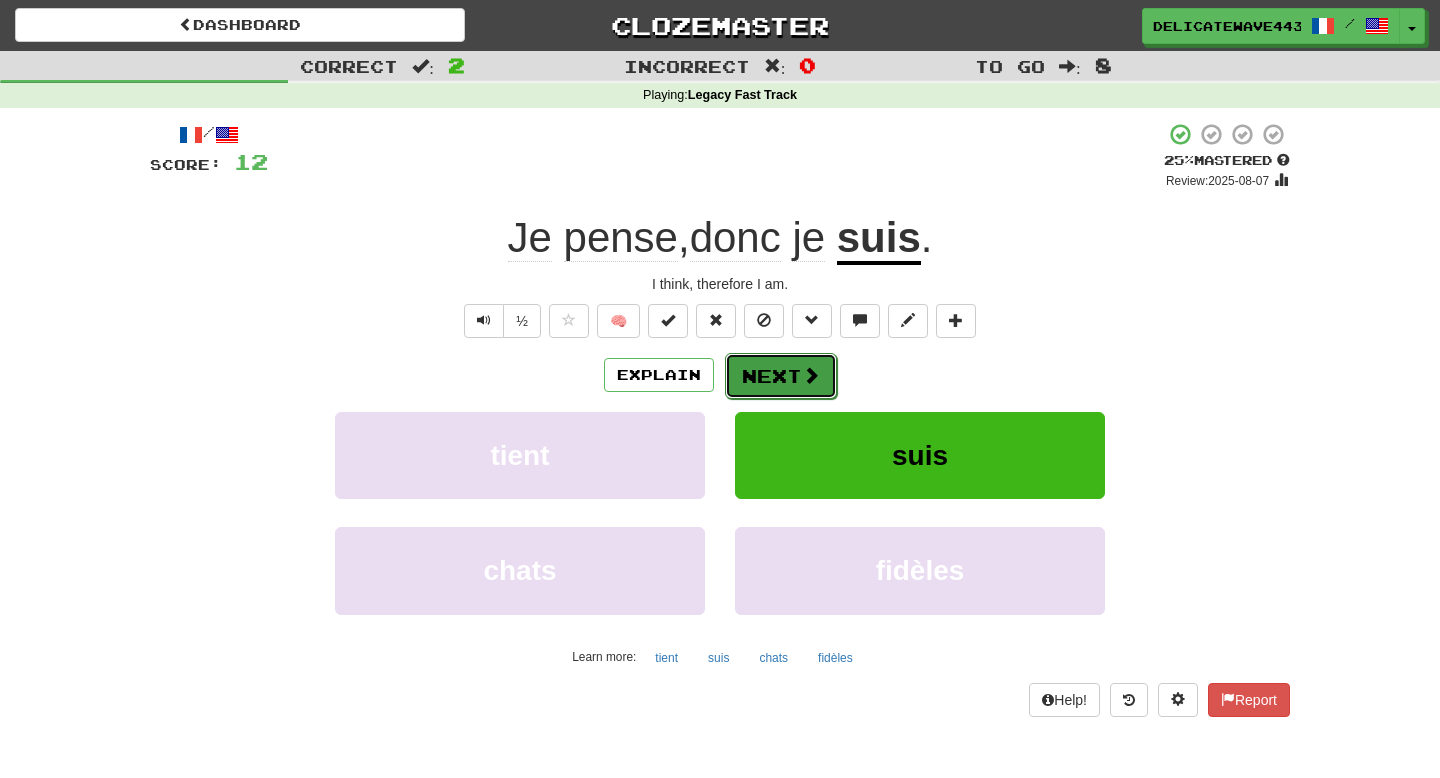 click on "Next" at bounding box center [781, 376] 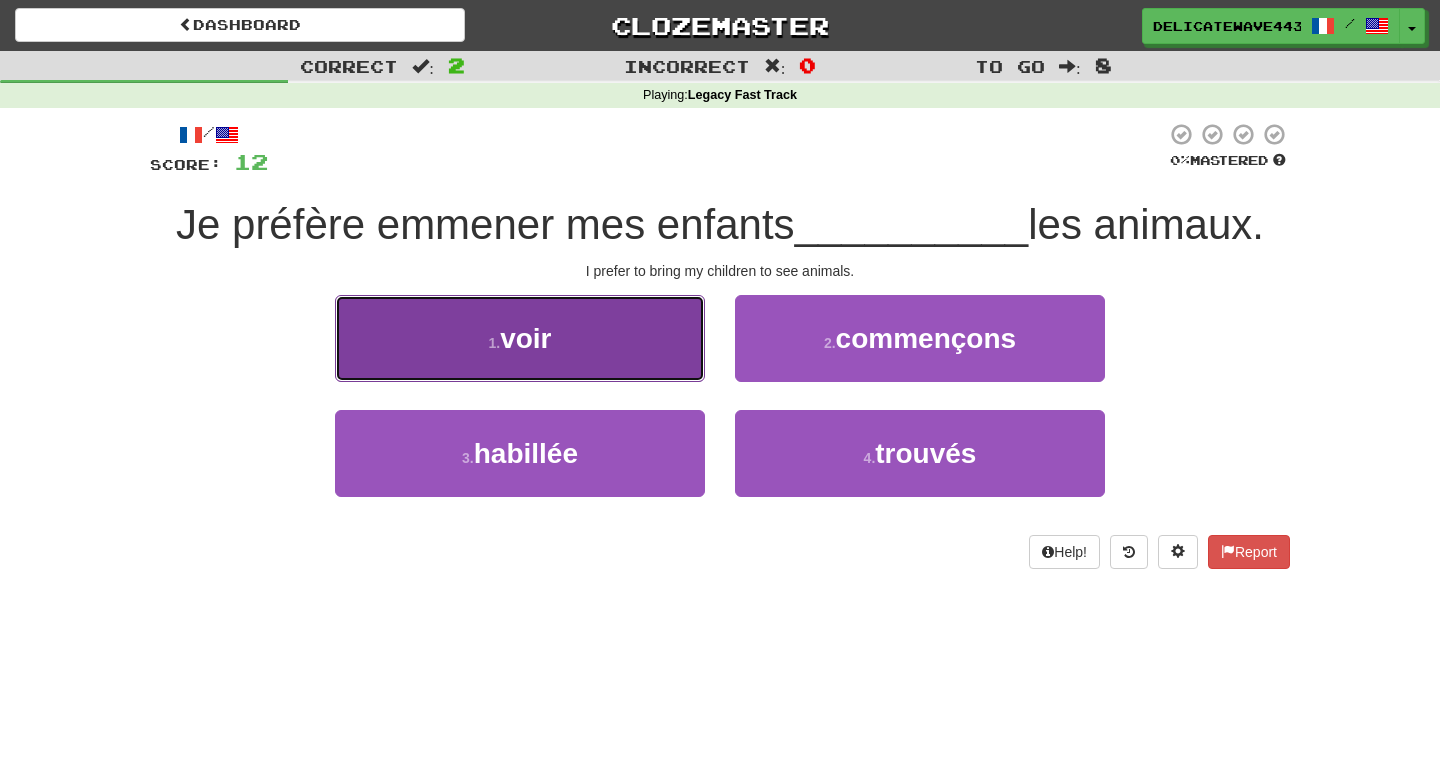 click on "1 .  voir" at bounding box center (520, 338) 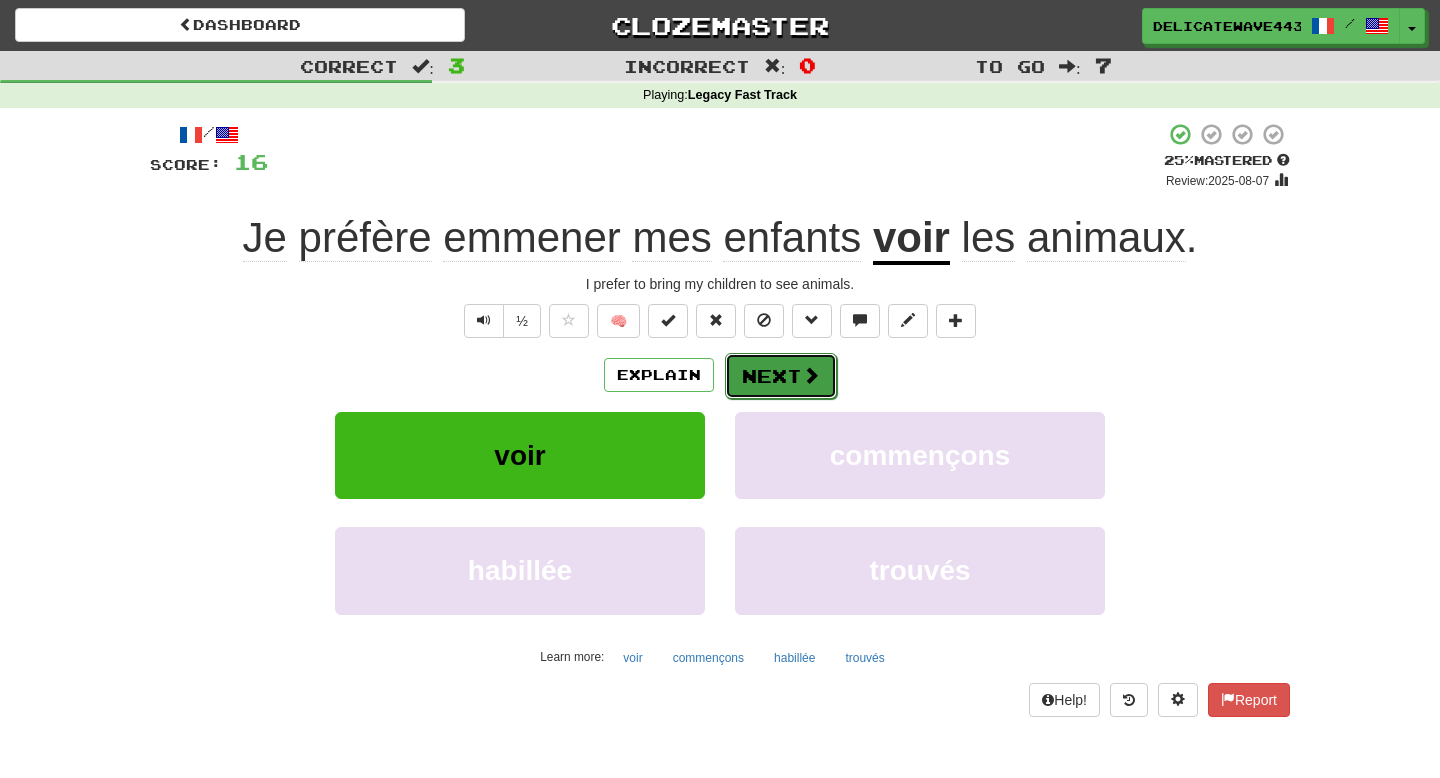 click on "Next" at bounding box center [781, 376] 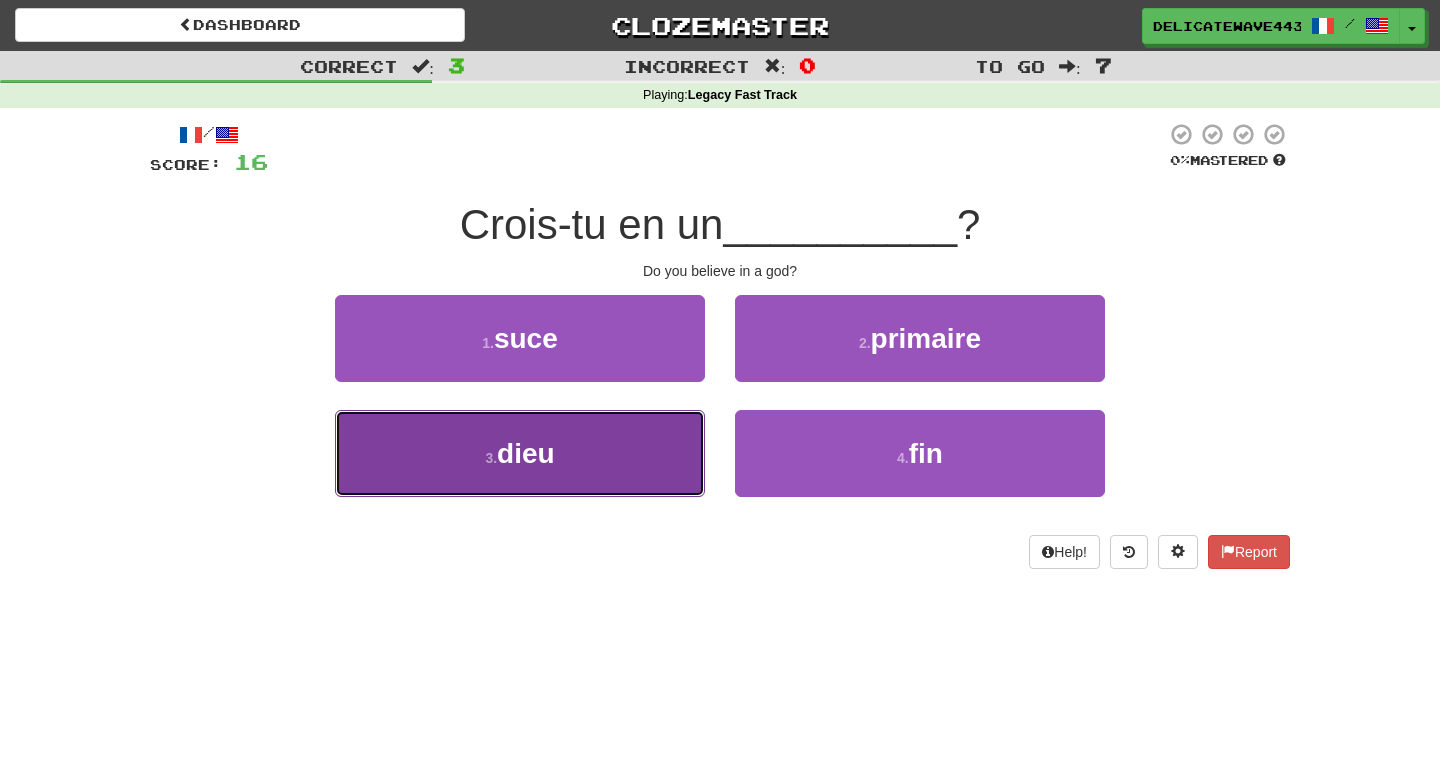 click on "dieu" at bounding box center [526, 453] 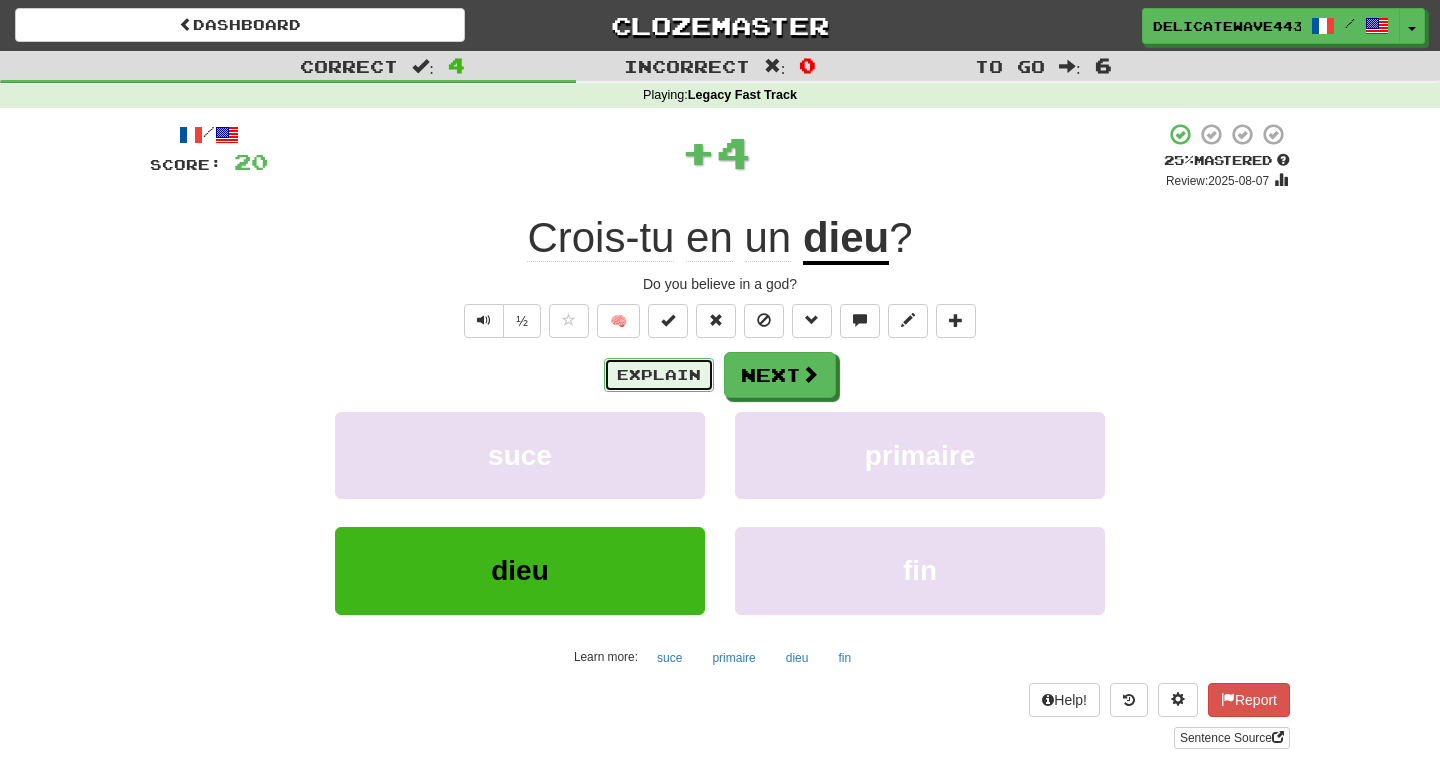 click on "Explain" at bounding box center [659, 375] 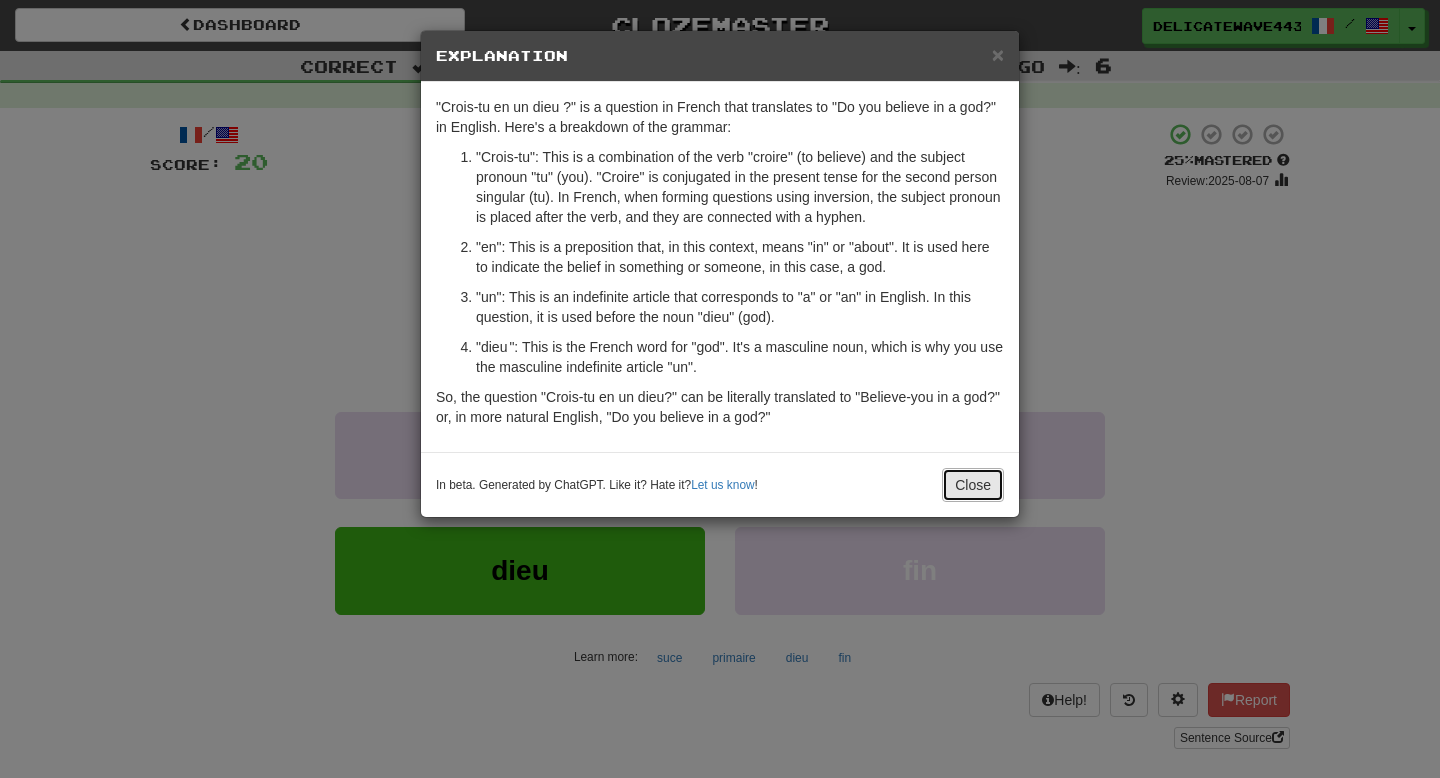 click on "Close" at bounding box center [973, 485] 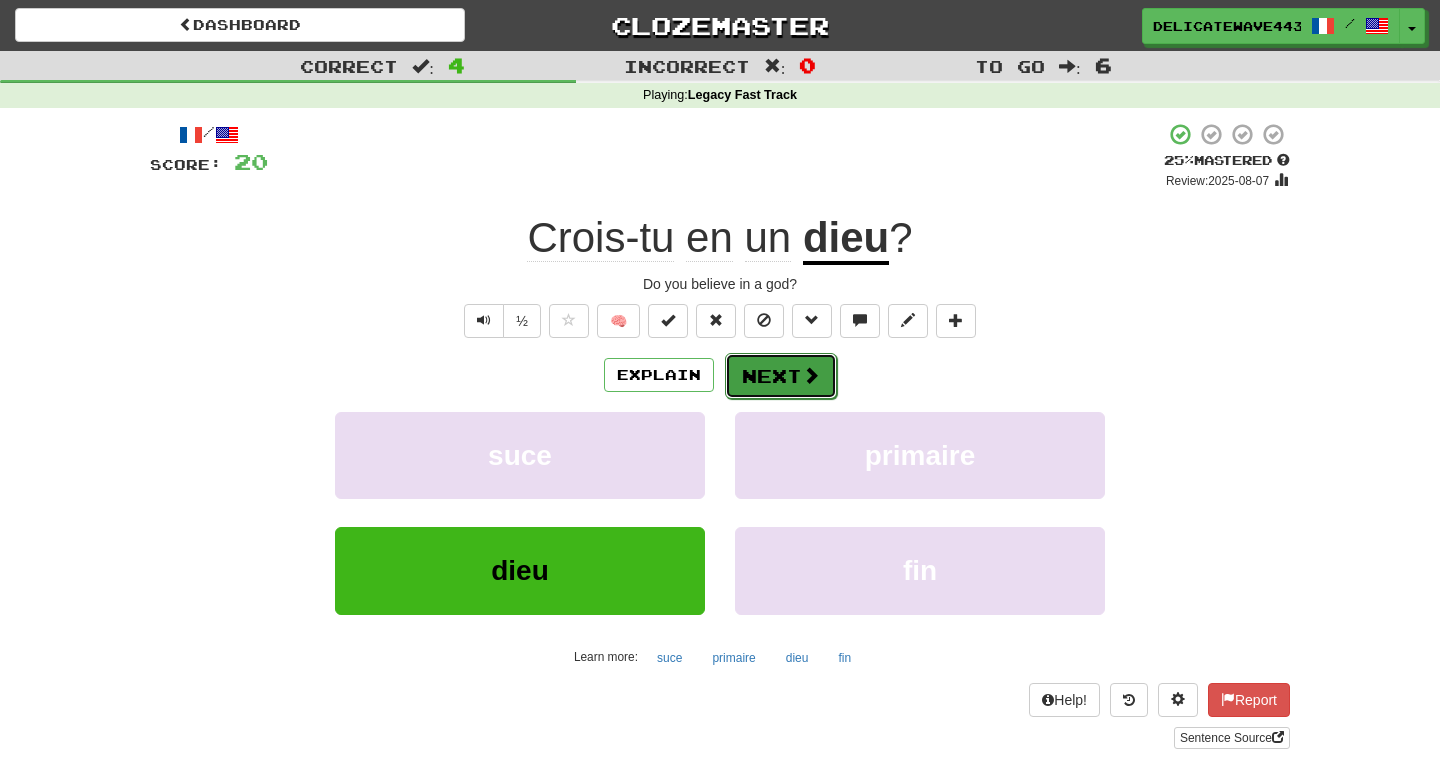 click on "Next" at bounding box center (781, 376) 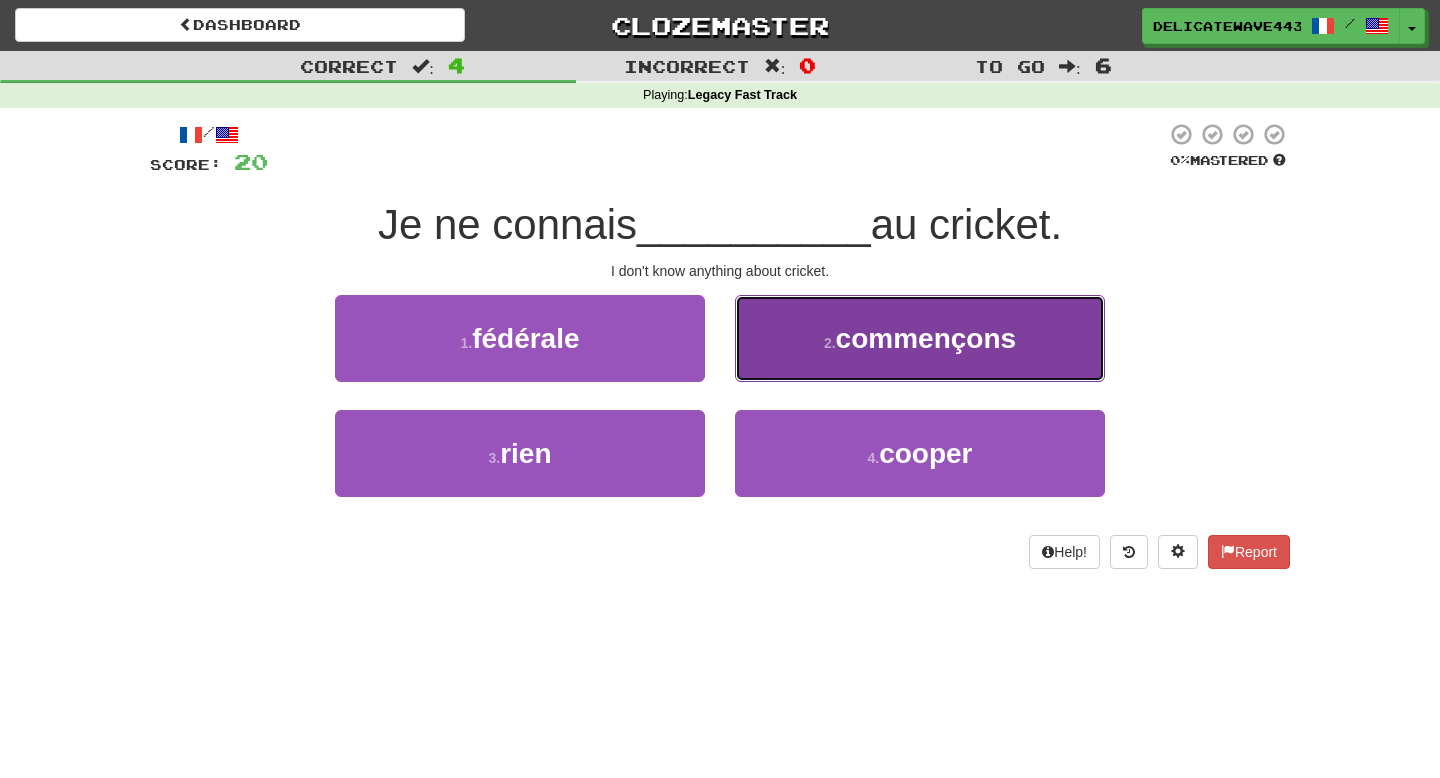 click on "2 .  commençons" at bounding box center [920, 338] 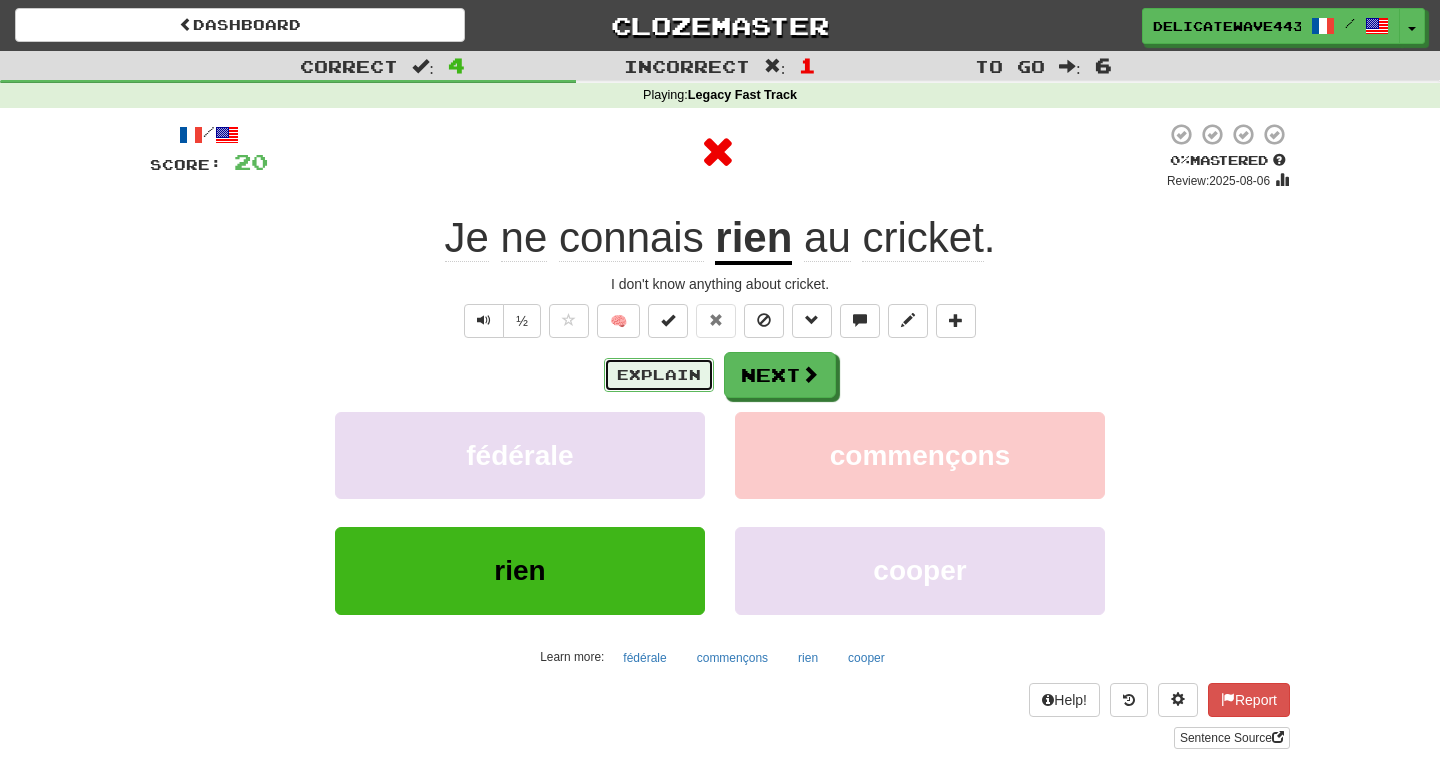 click on "Explain" at bounding box center (659, 375) 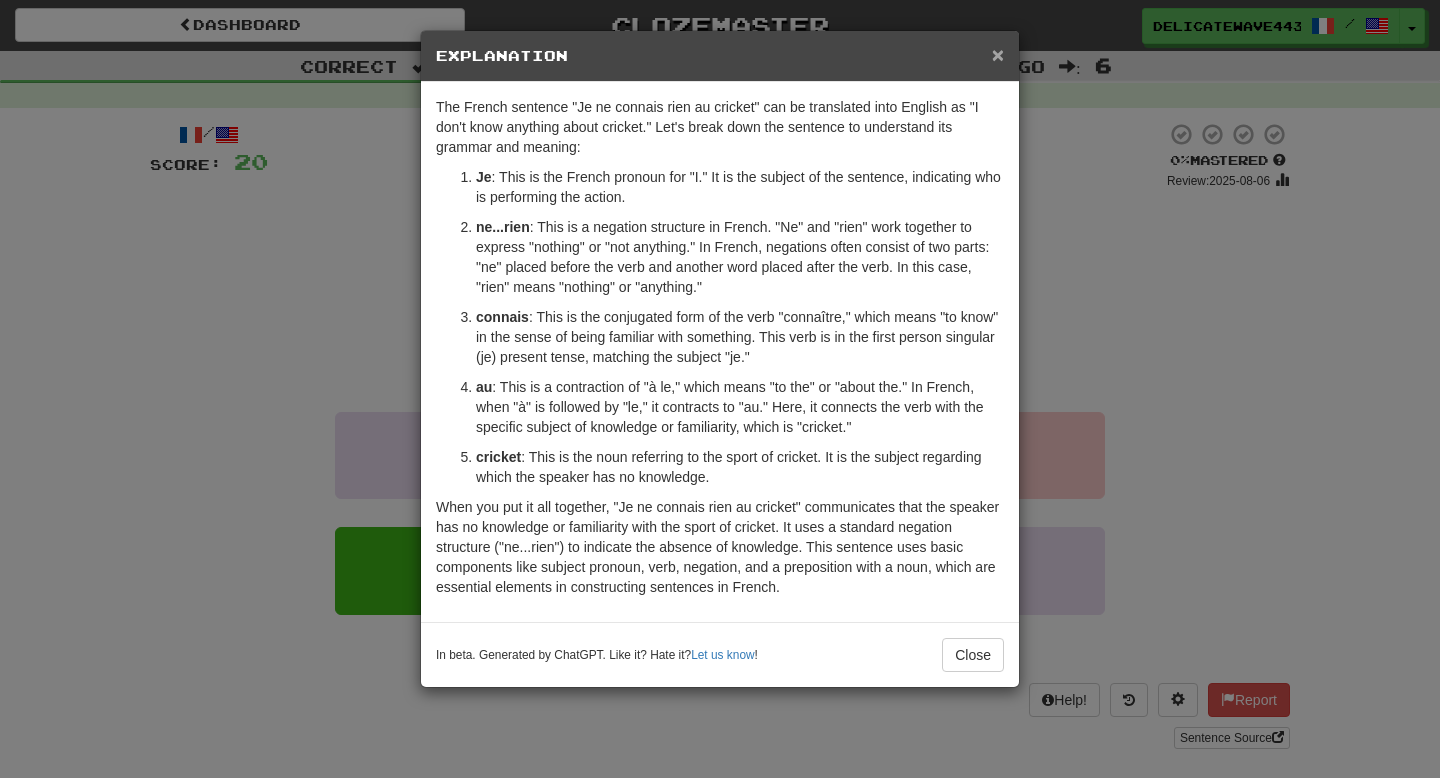 click on "×" at bounding box center (998, 54) 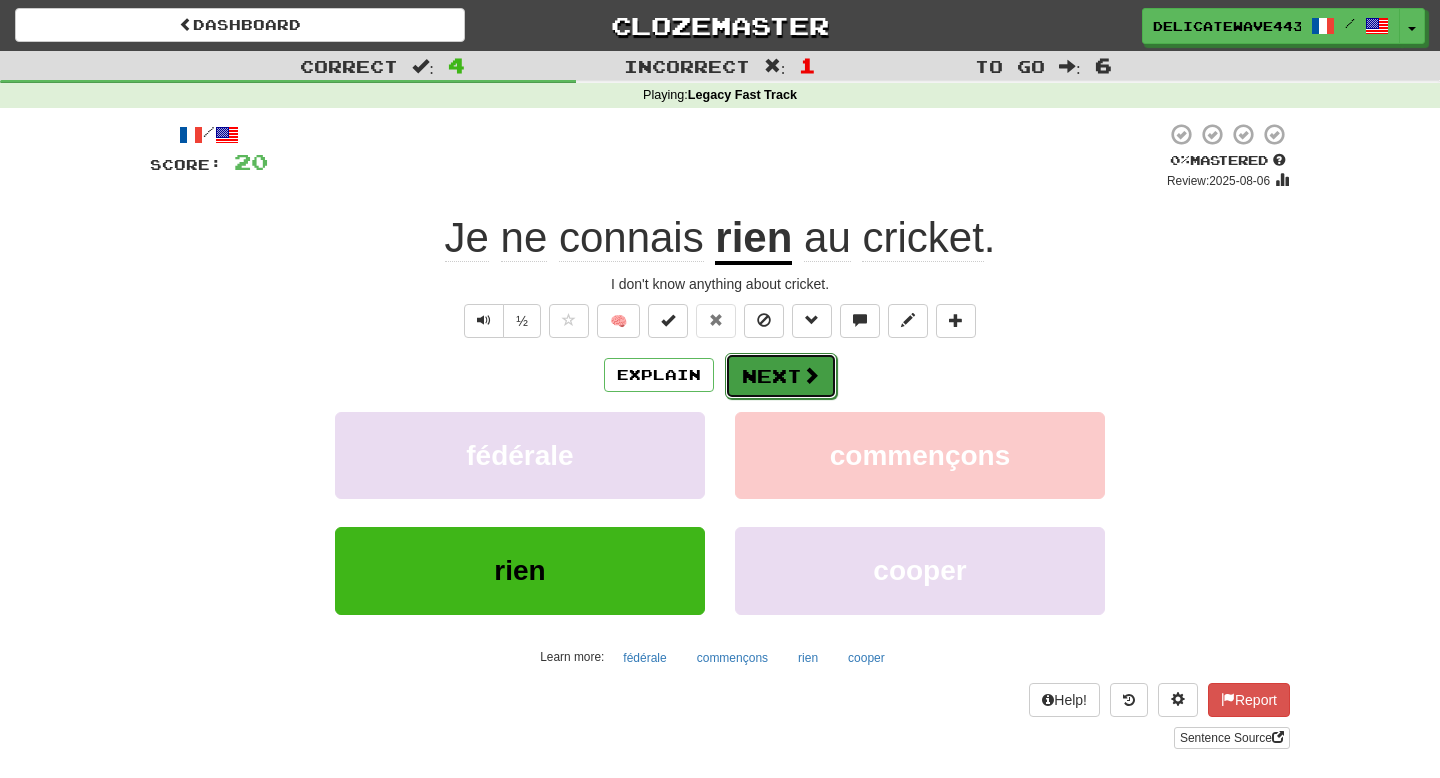 click at bounding box center [811, 375] 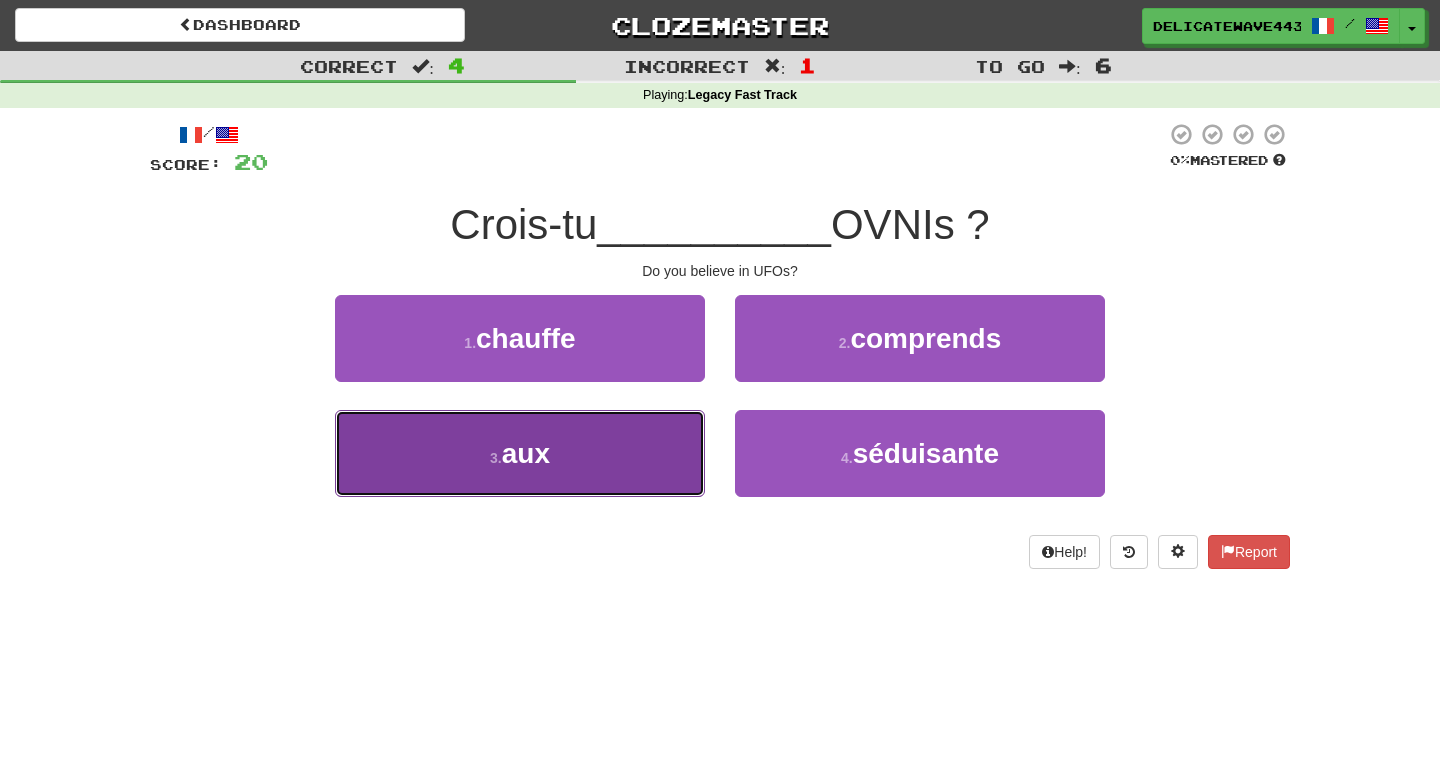 click on "3 .  aux" at bounding box center (520, 453) 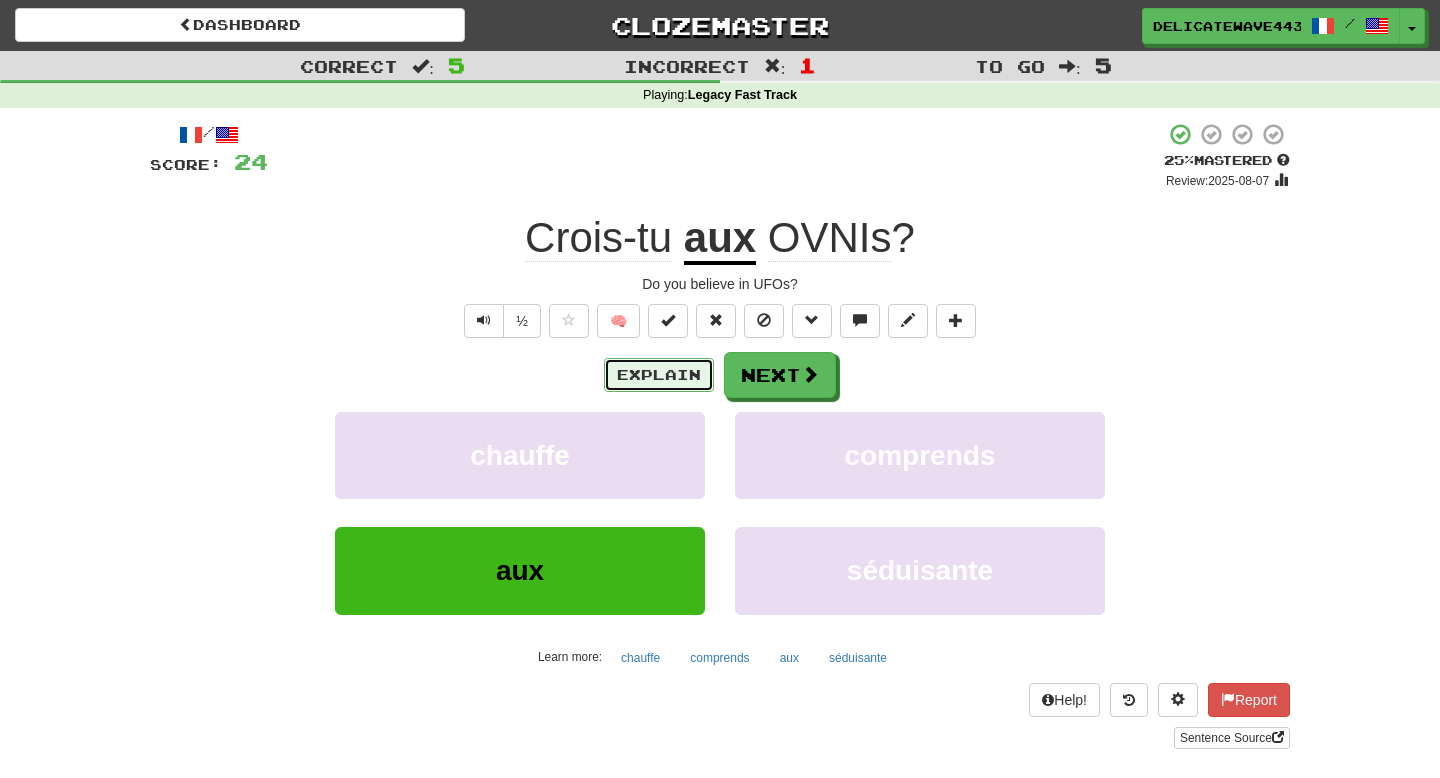 click on "Explain" at bounding box center [659, 375] 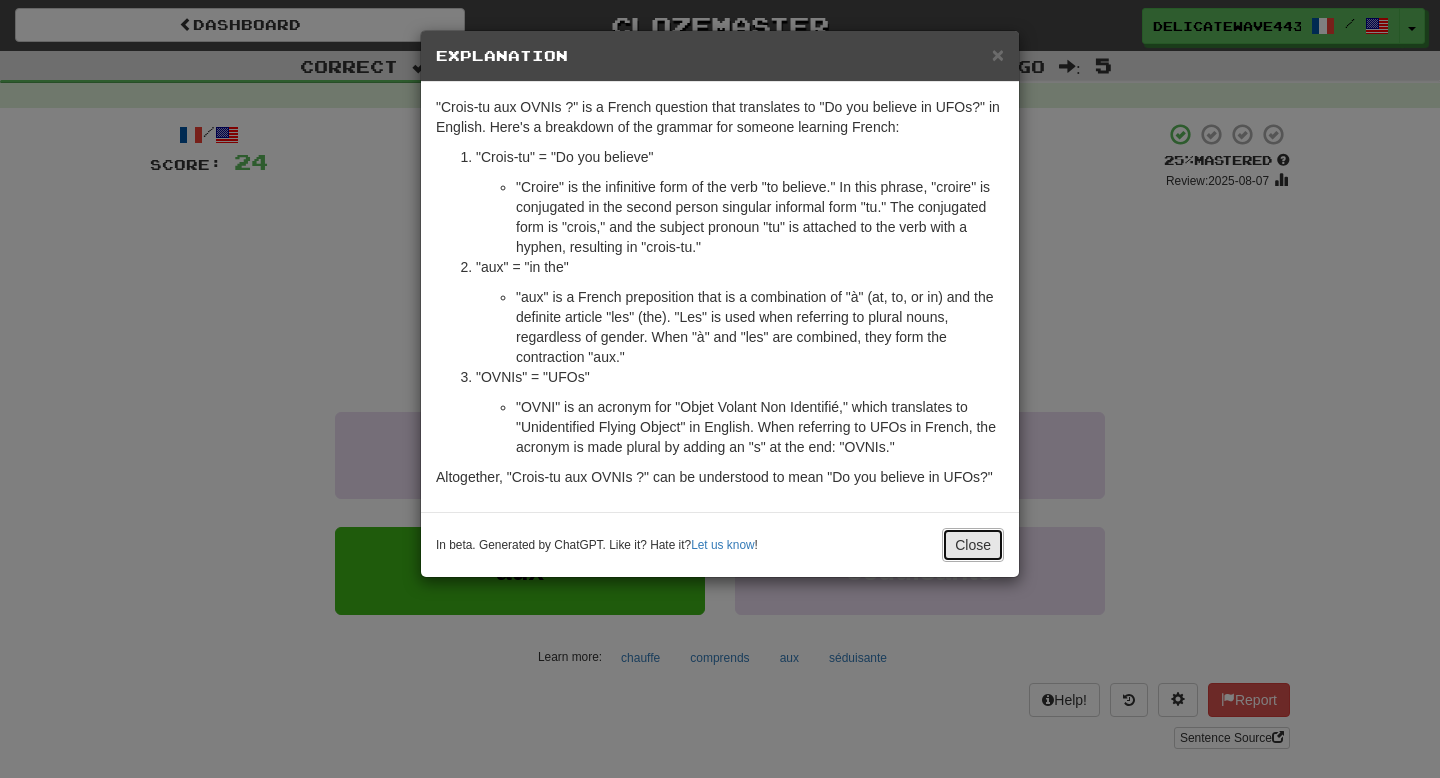 click on "Close" at bounding box center [973, 545] 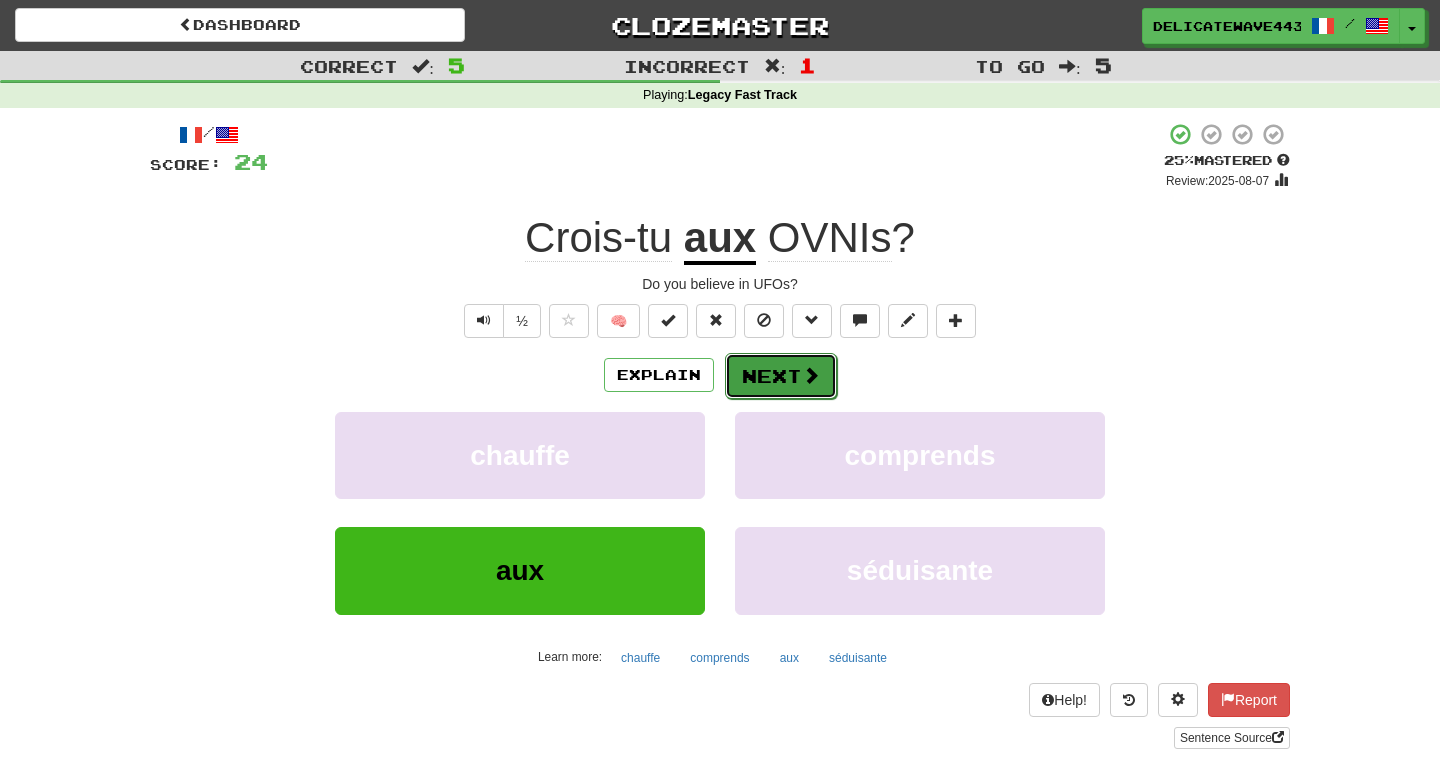 click on "Next" at bounding box center (781, 376) 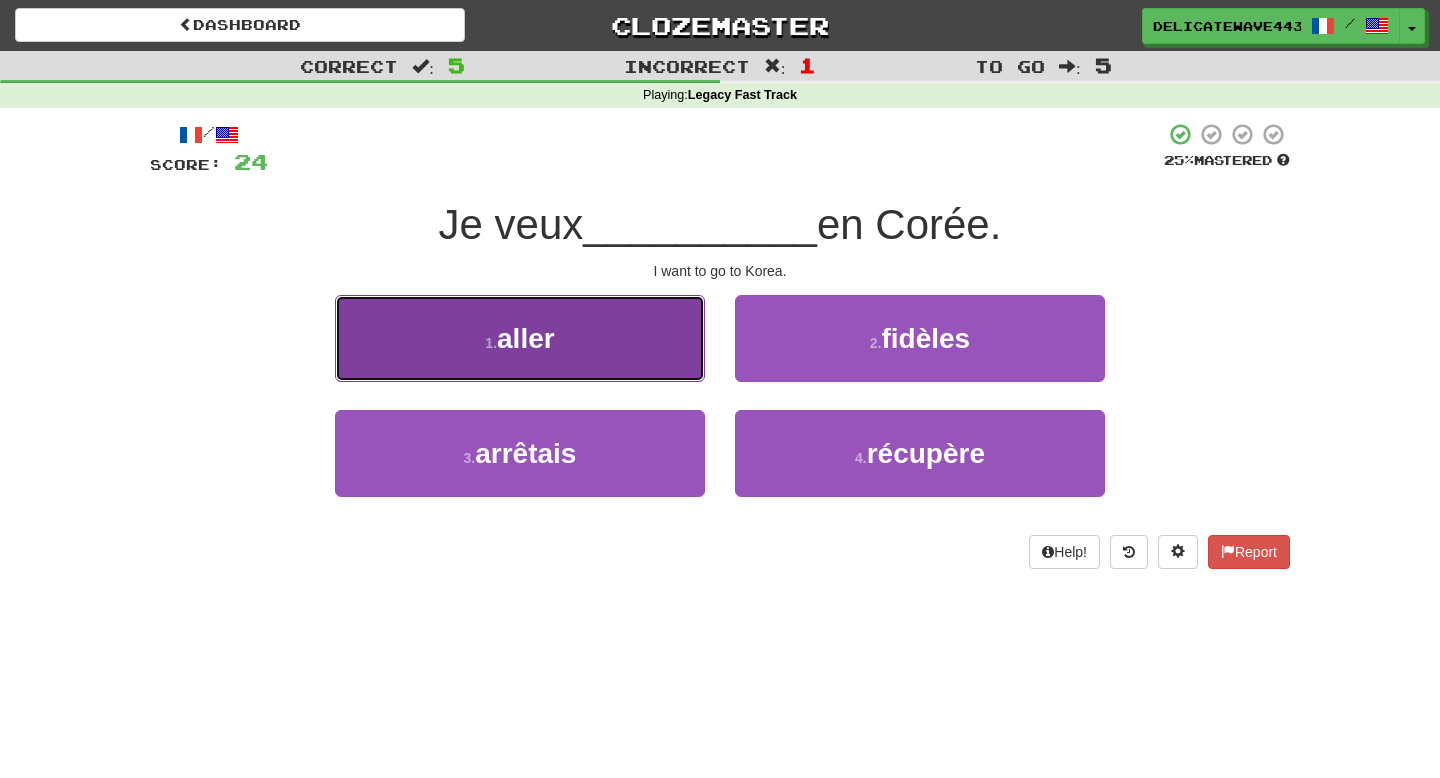 click on "1 .  aller" at bounding box center (520, 338) 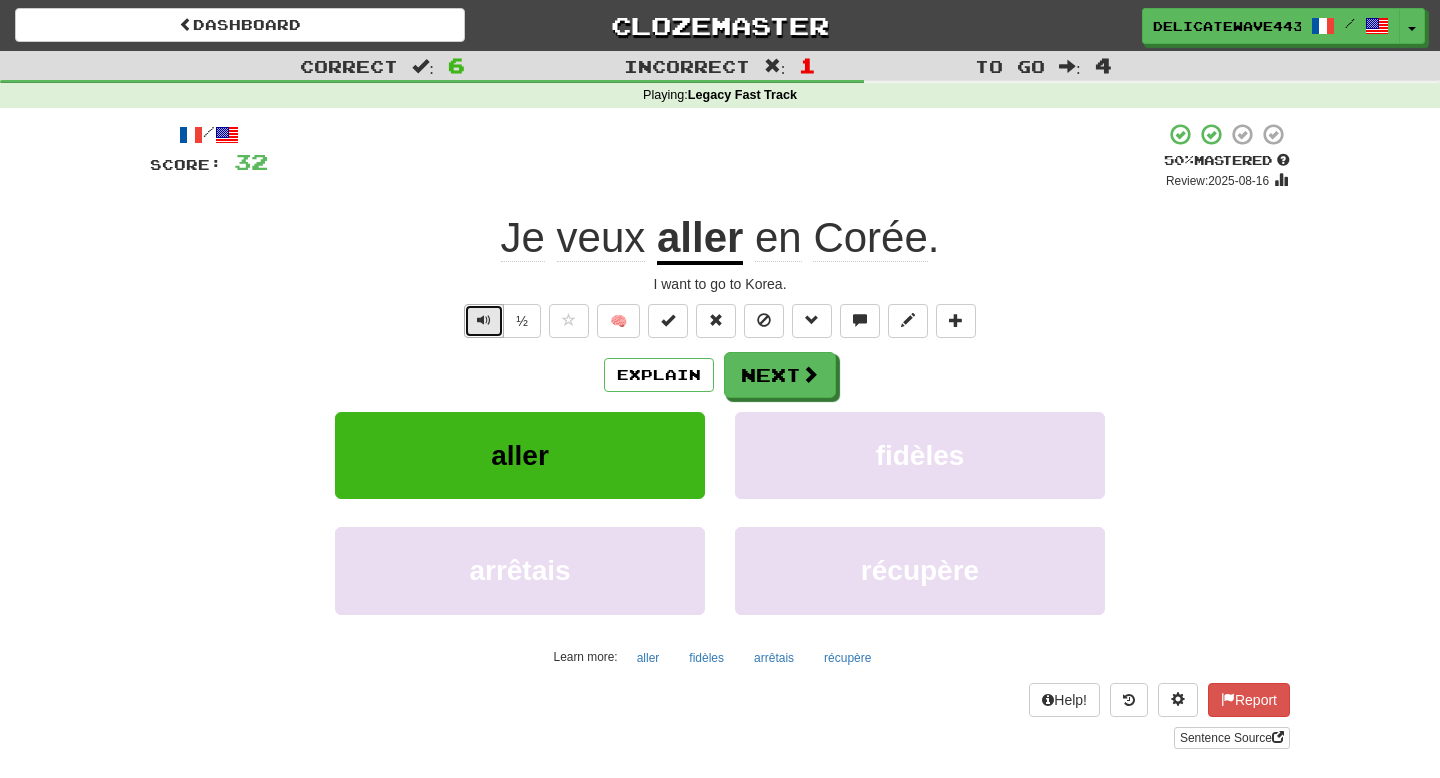 click at bounding box center (484, 320) 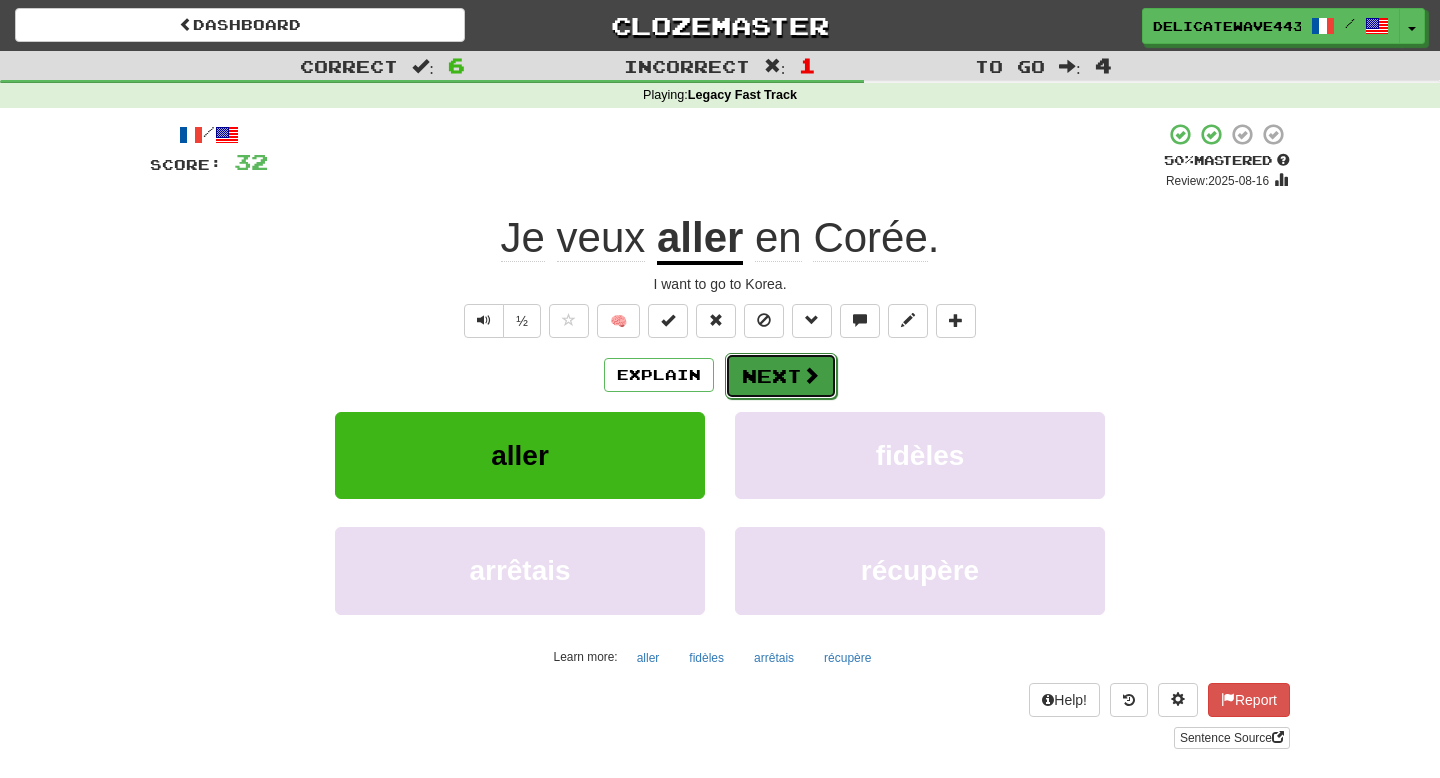 click on "Next" at bounding box center [781, 376] 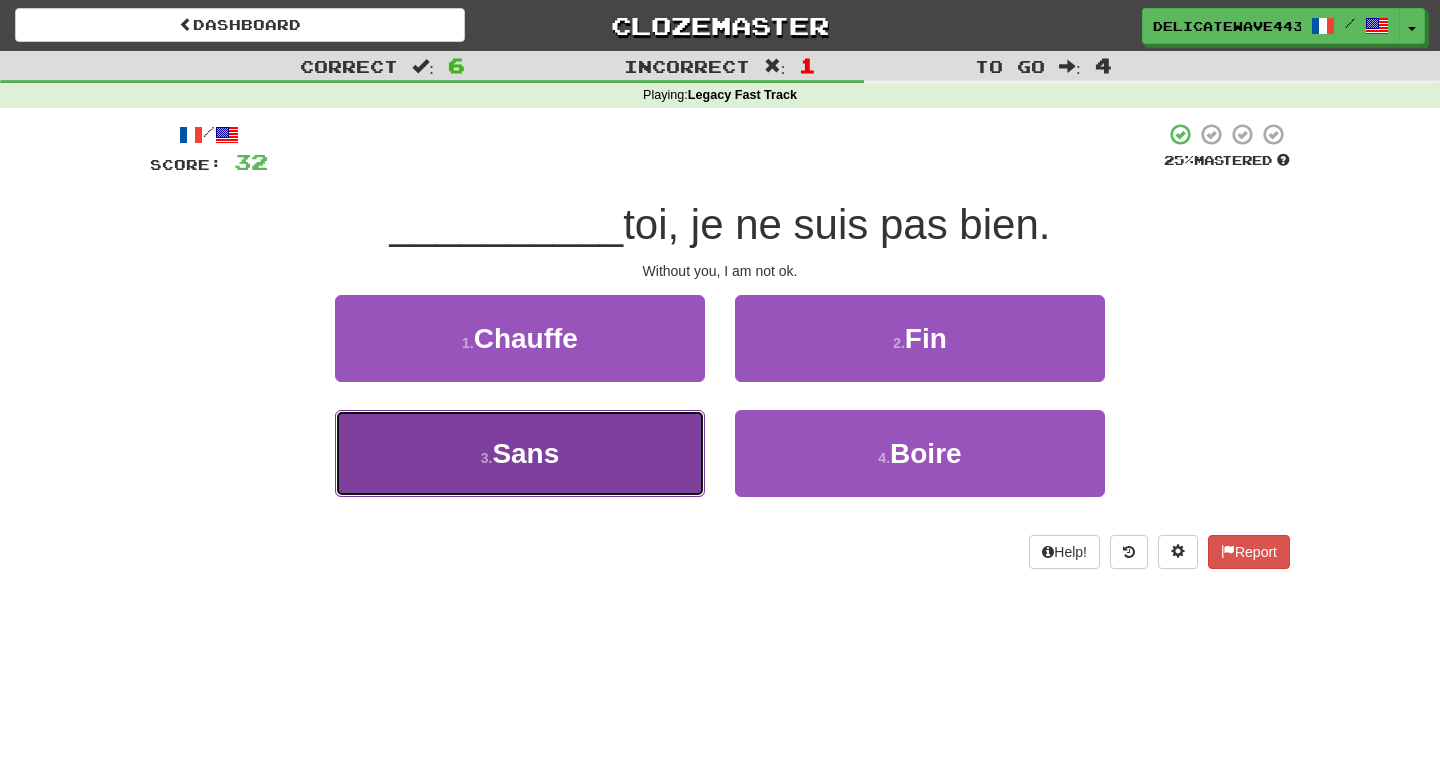 click on "3 .  Sans" at bounding box center (520, 453) 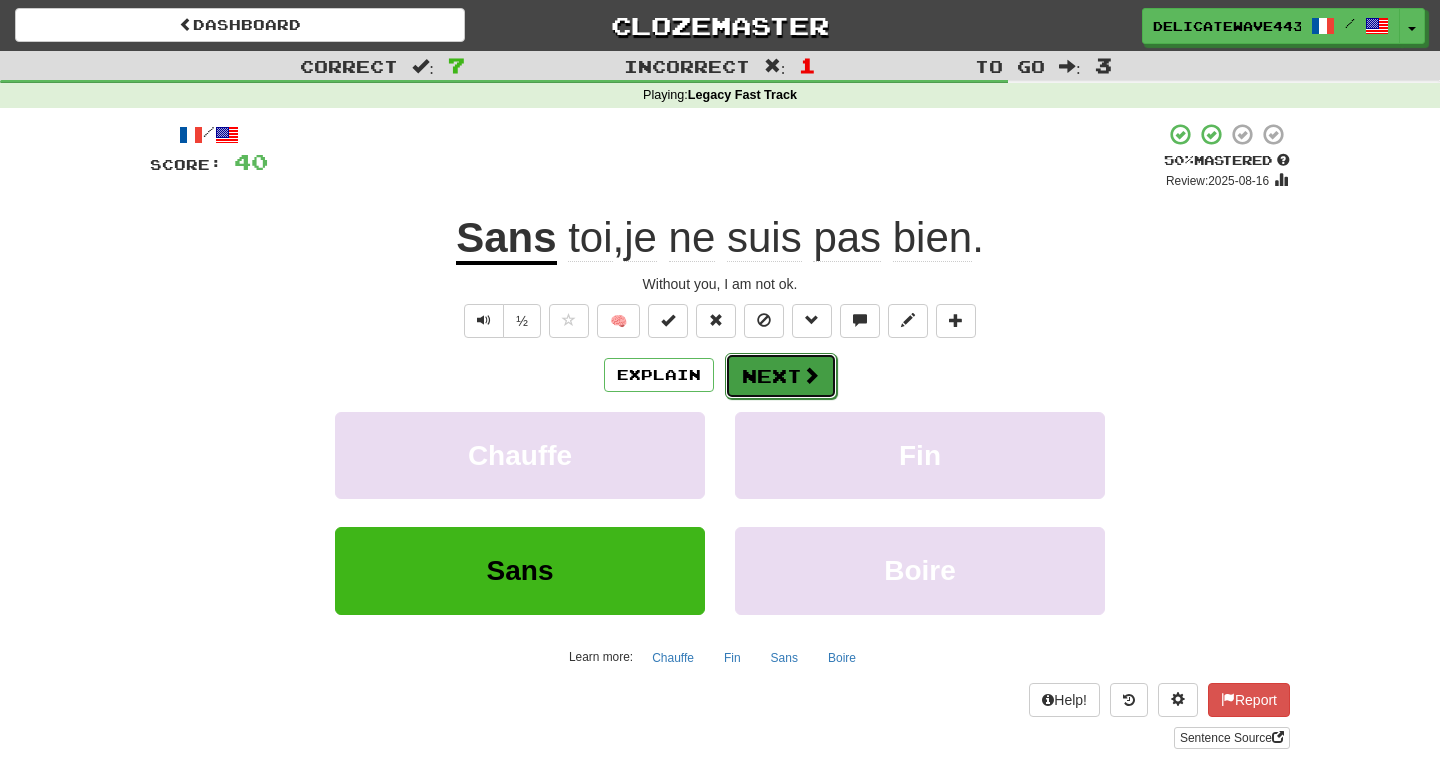 click on "Next" at bounding box center (781, 376) 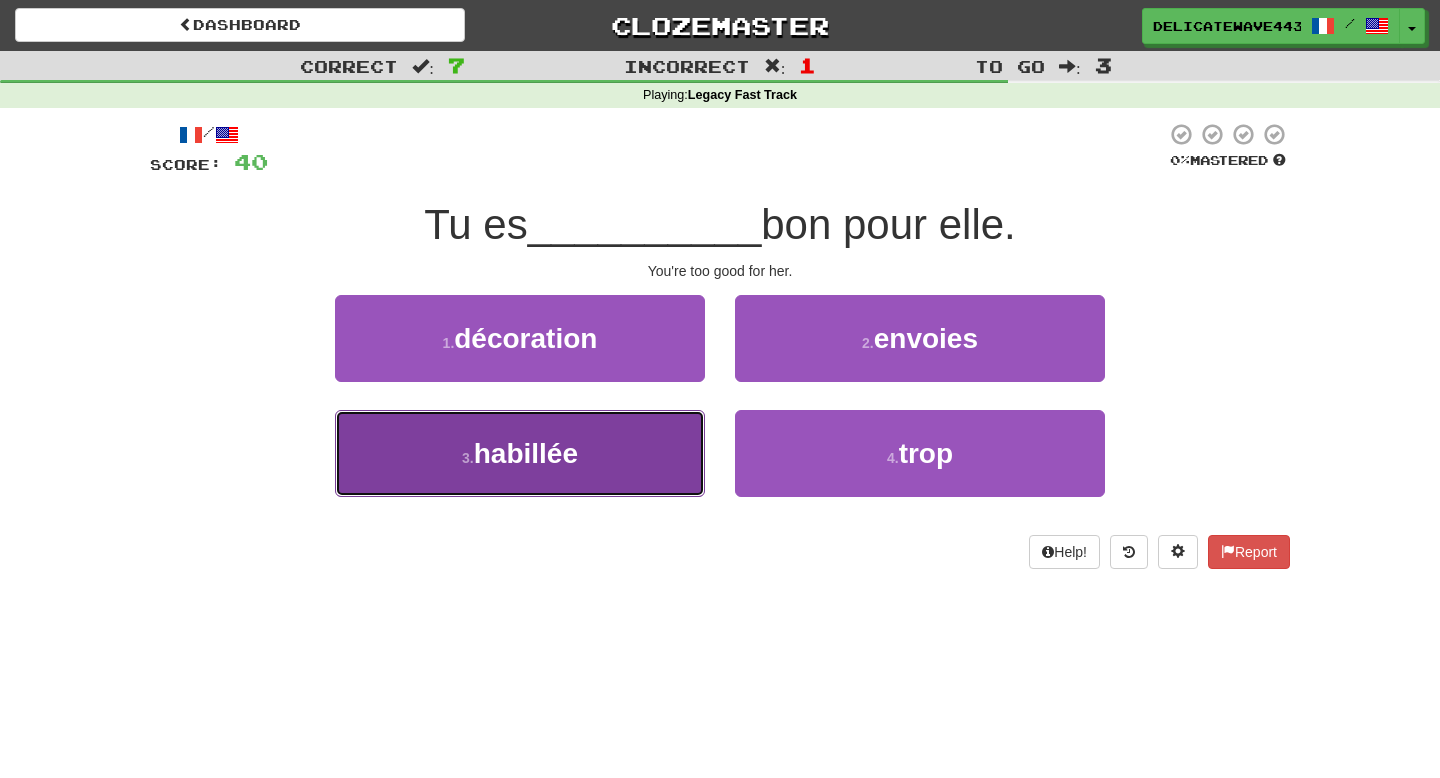 click on "3 .  habillée" at bounding box center [520, 453] 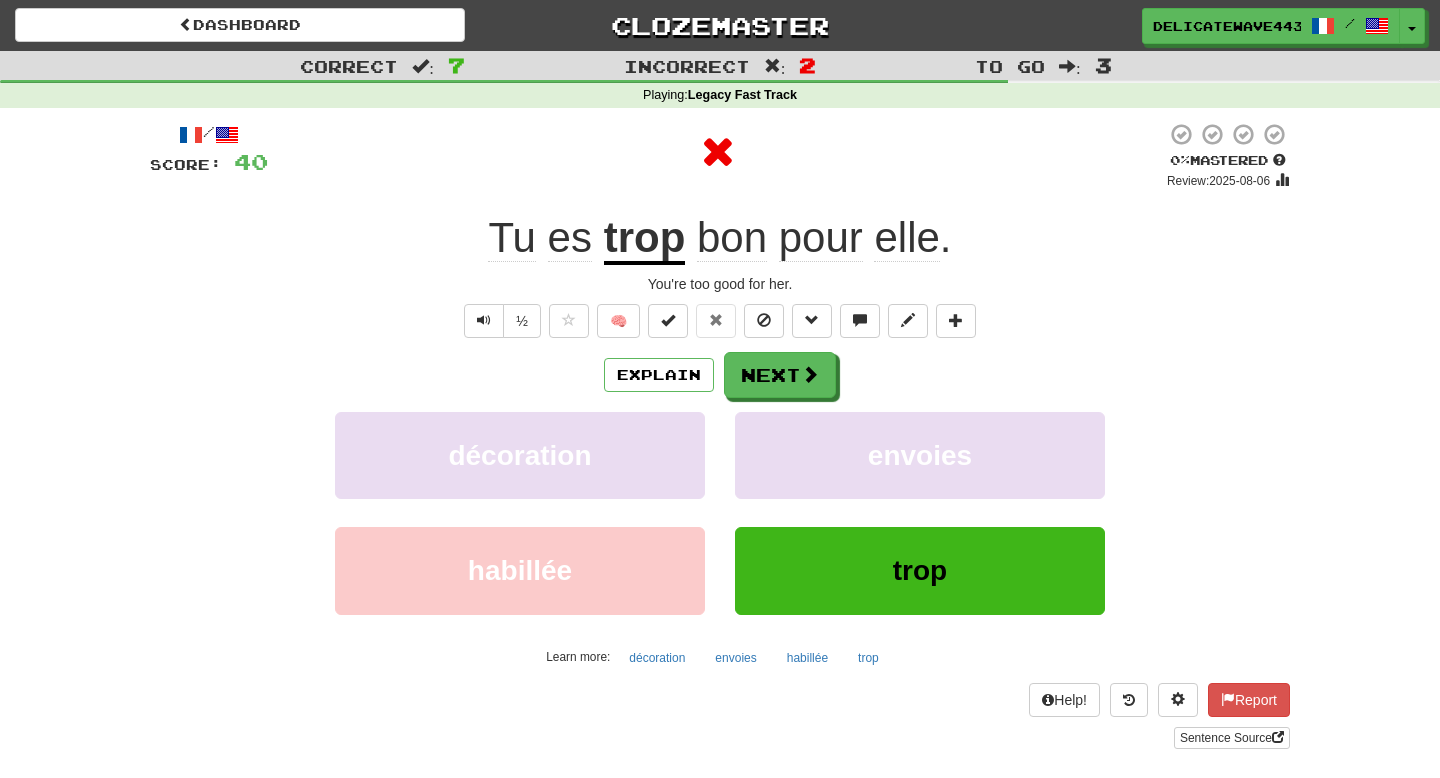 click on "trop" at bounding box center [645, 239] 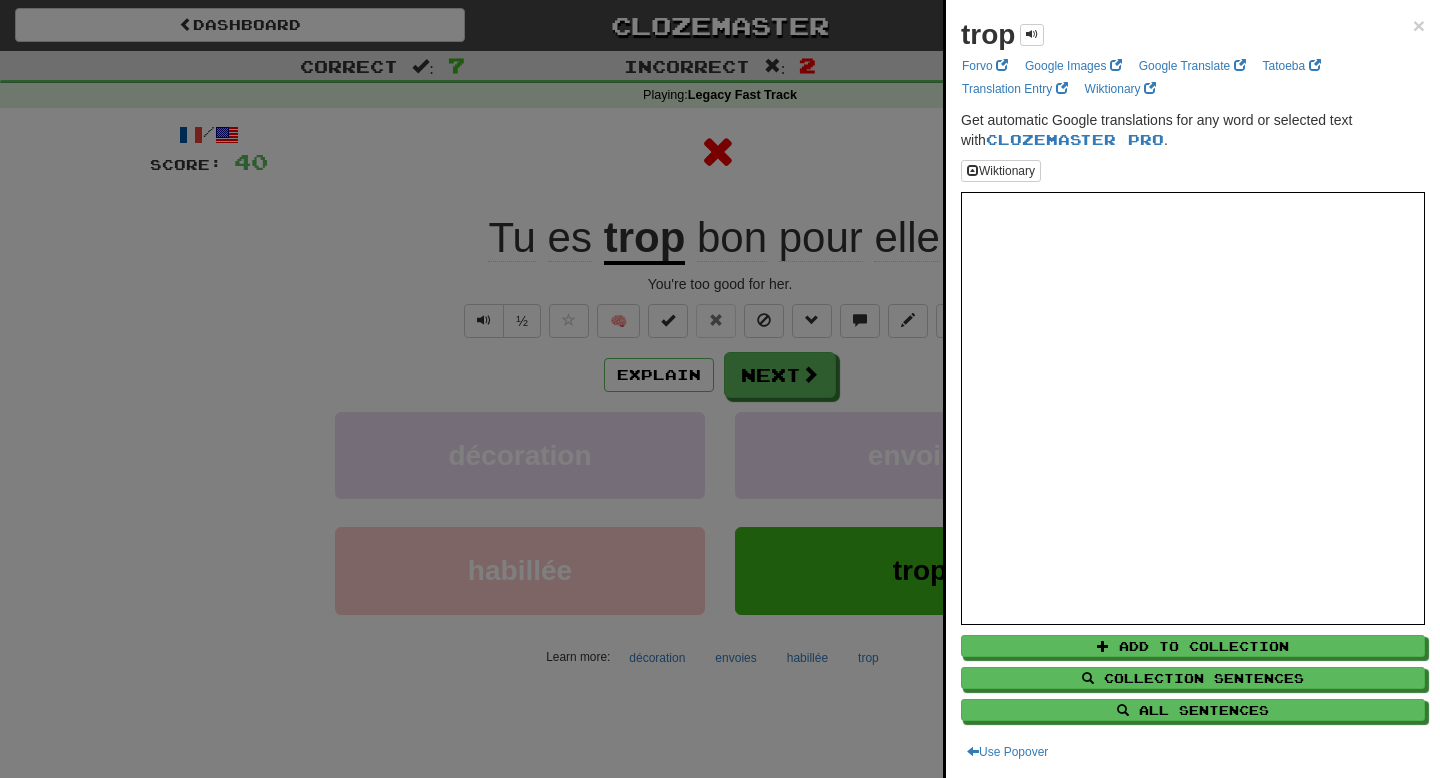 click at bounding box center (720, 389) 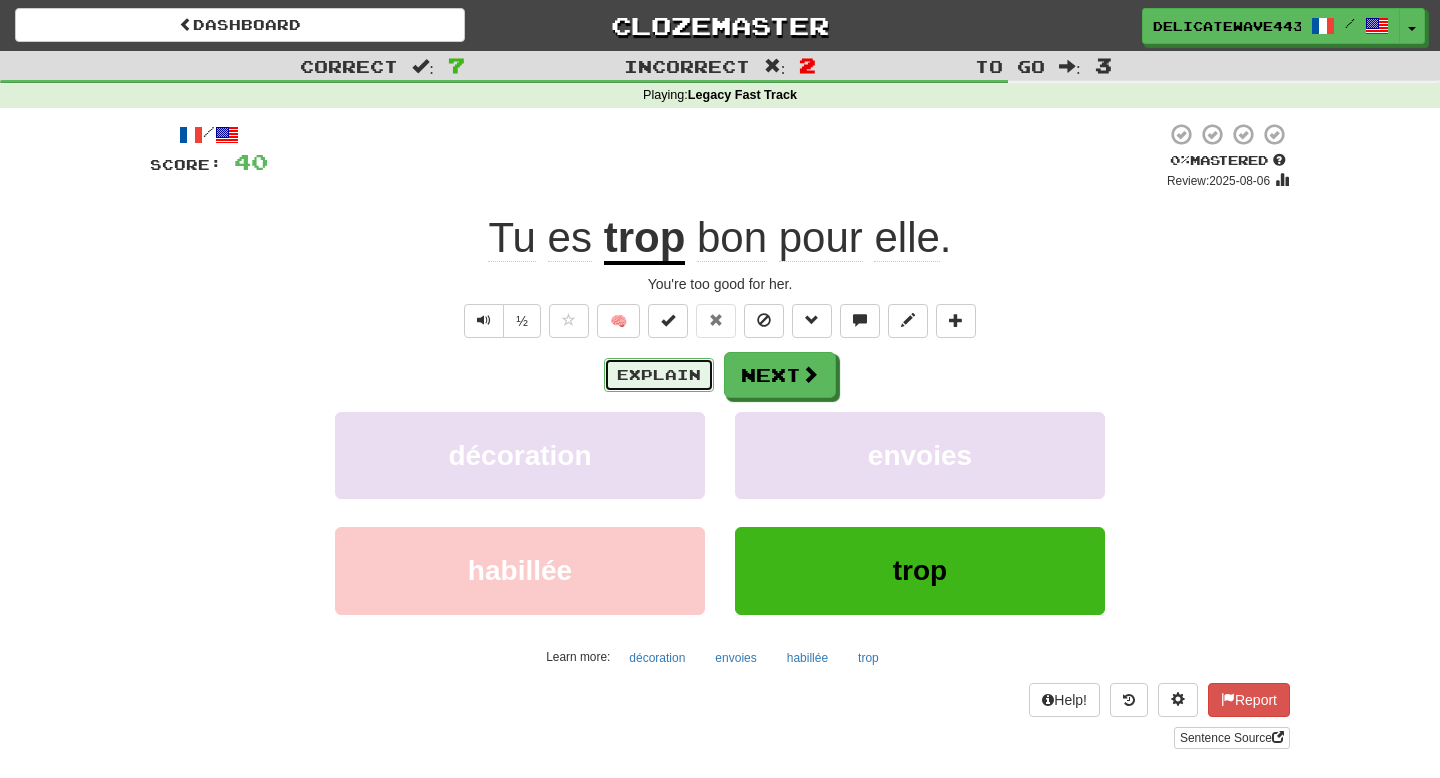 click on "Explain" at bounding box center (659, 375) 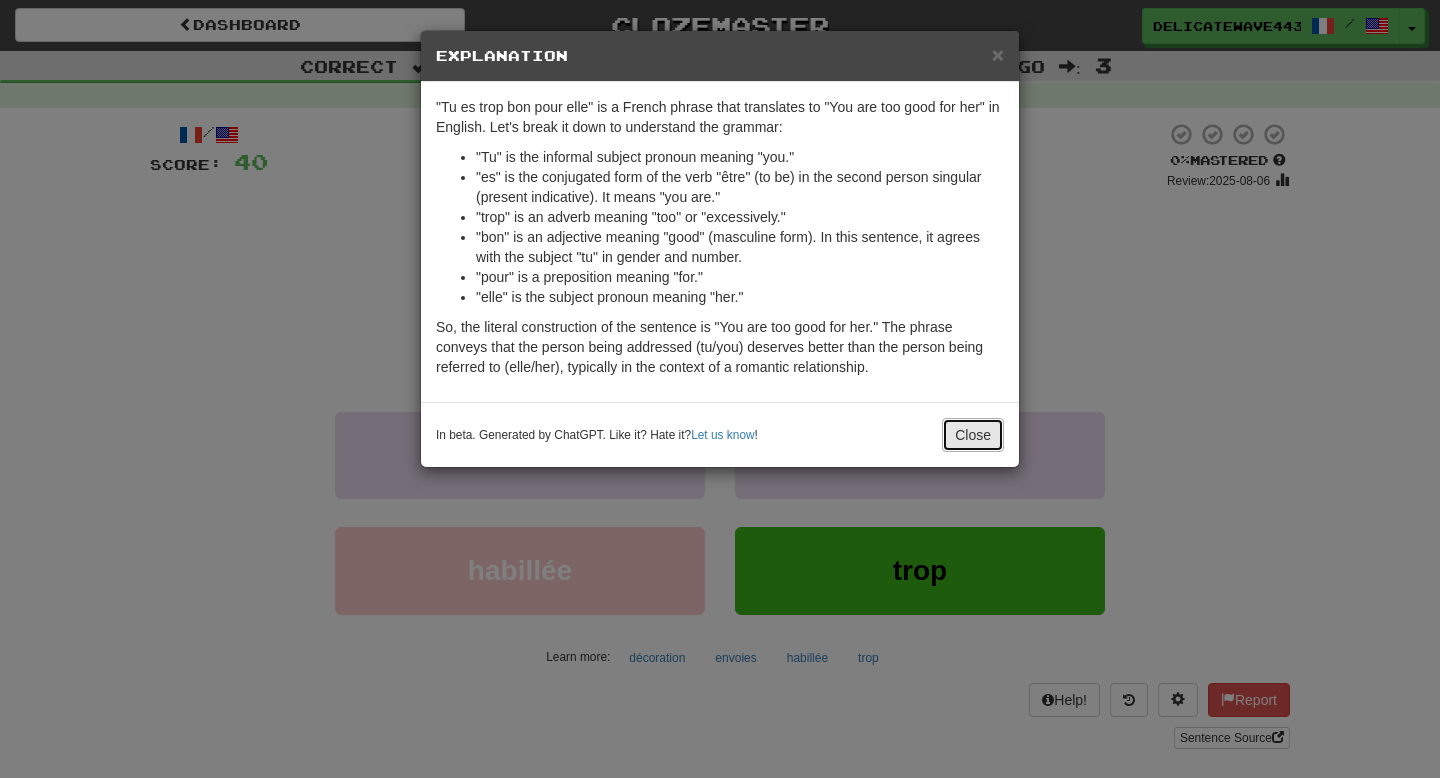 click on "Close" at bounding box center [973, 435] 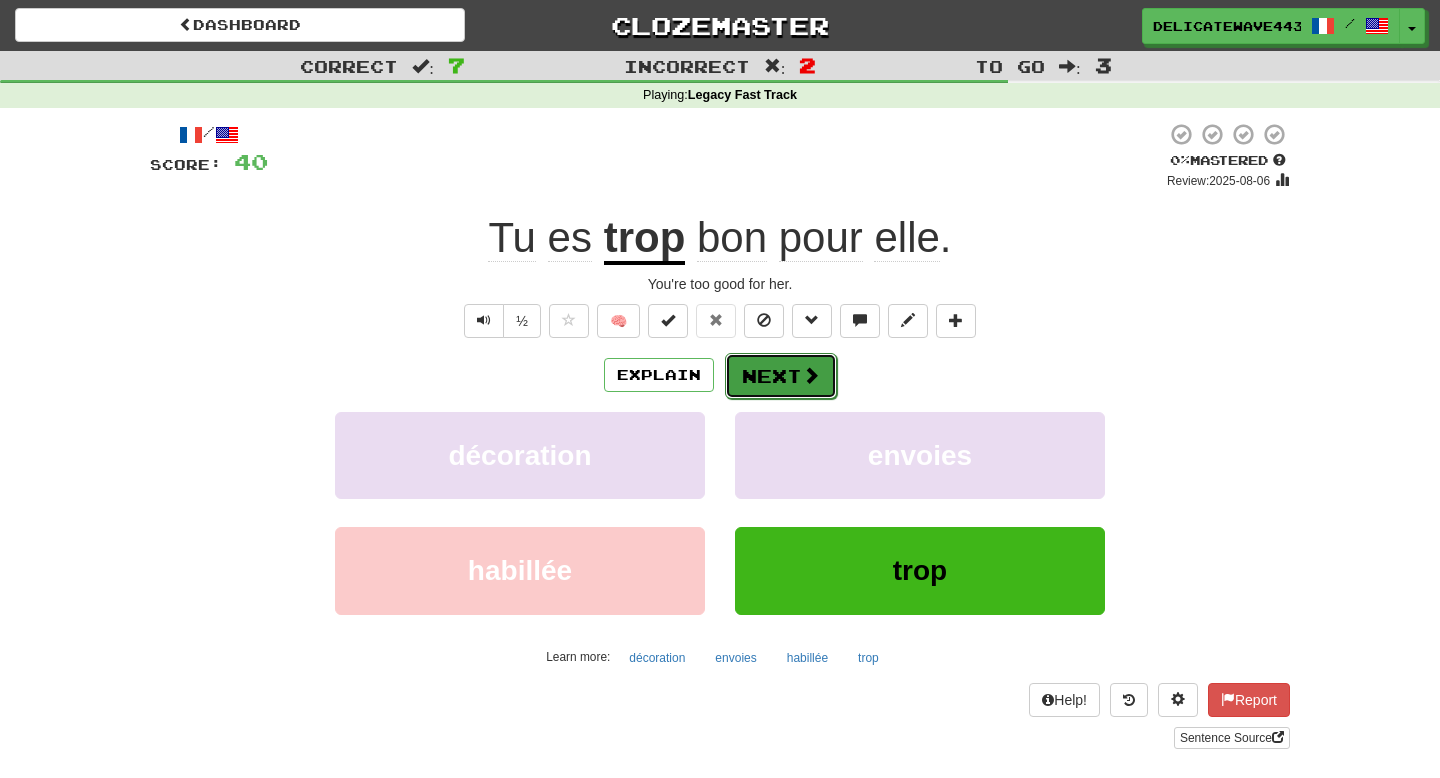 click on "Next" at bounding box center [781, 376] 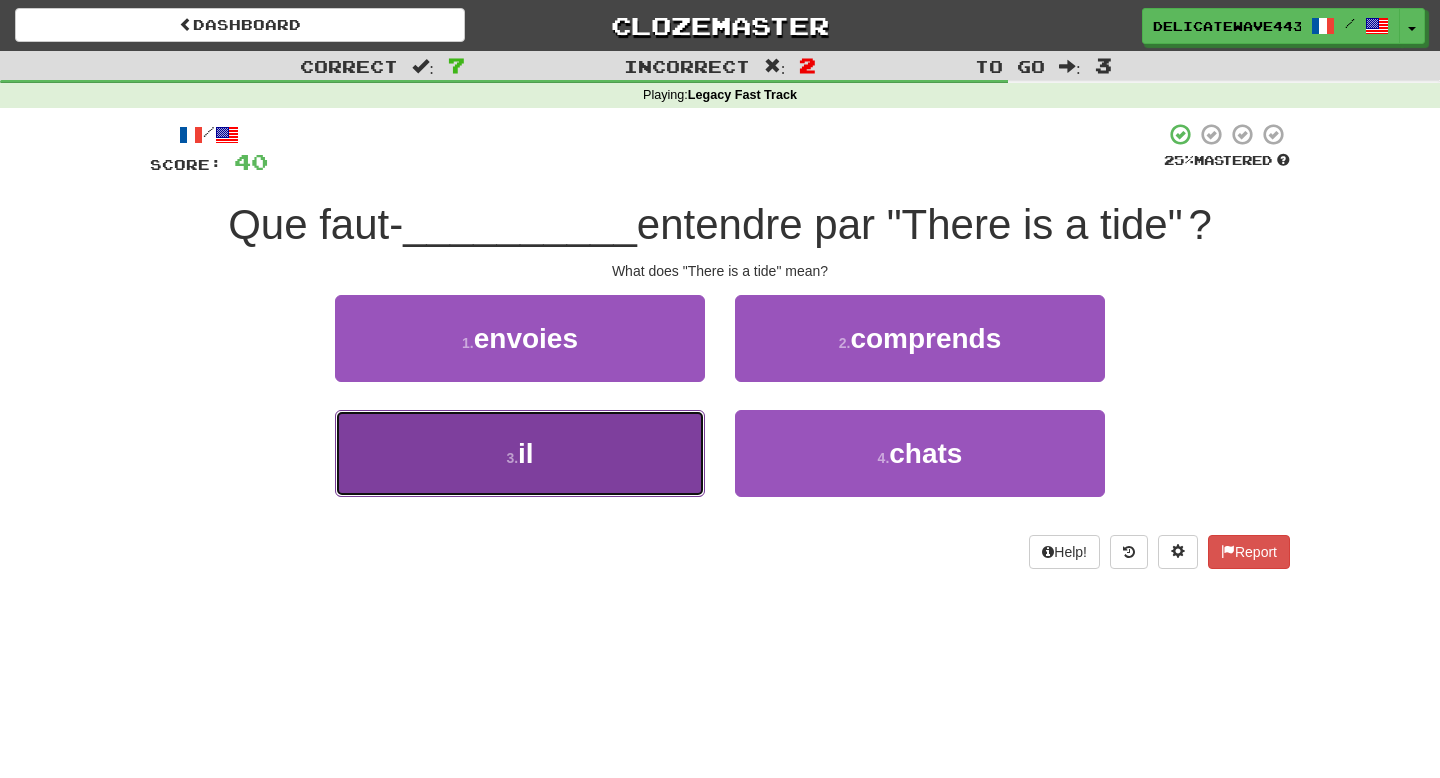 click on "3 .  il" at bounding box center [520, 453] 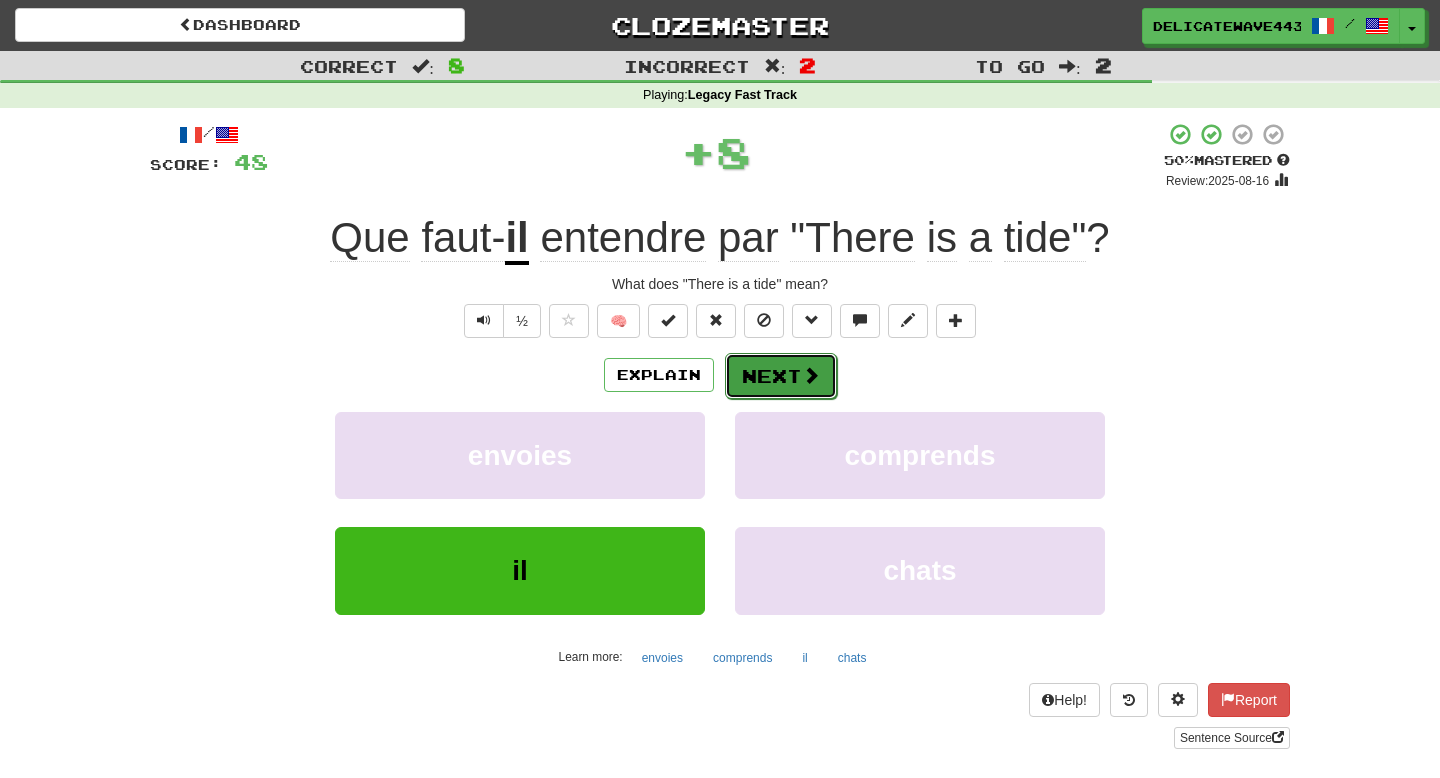 click on "Next" at bounding box center [781, 376] 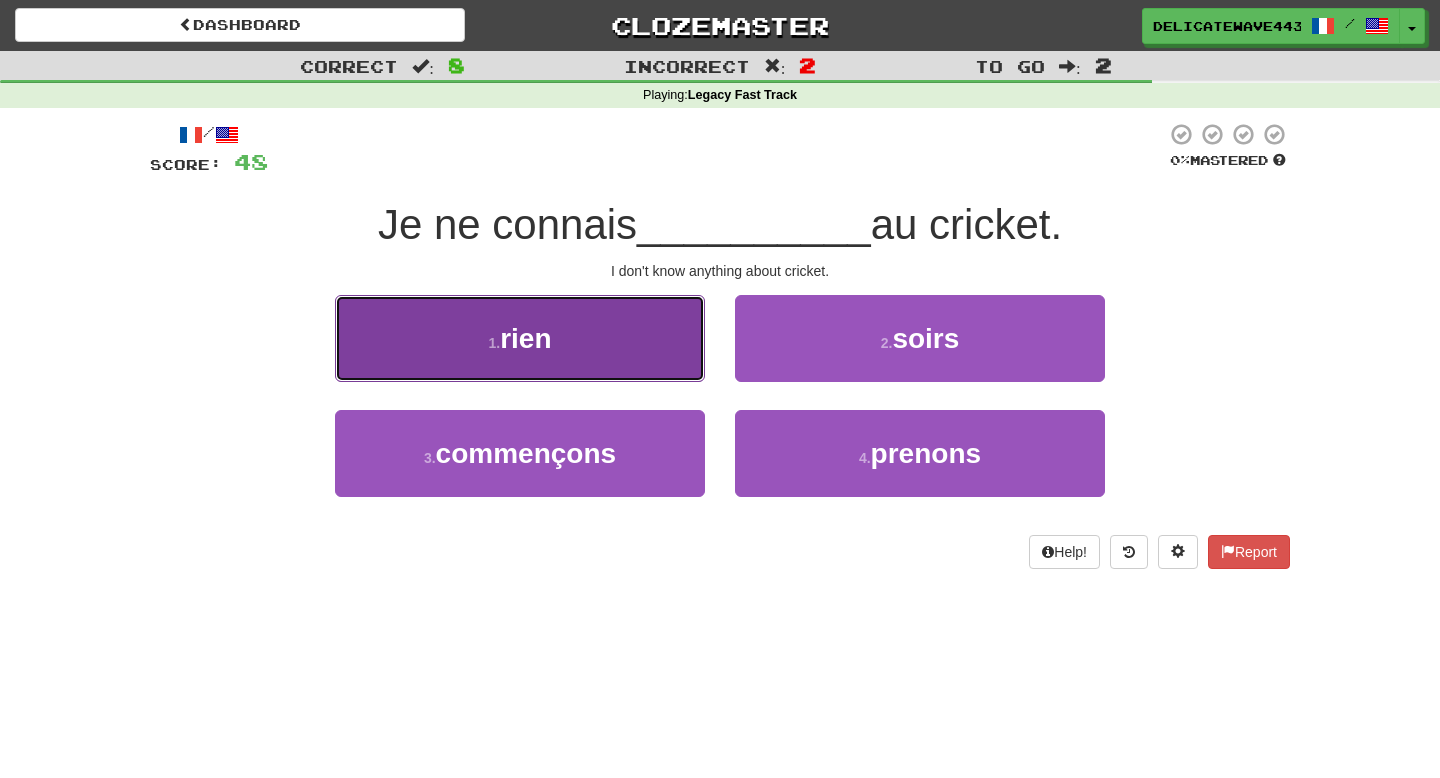 click on "1 .  rien" at bounding box center [520, 338] 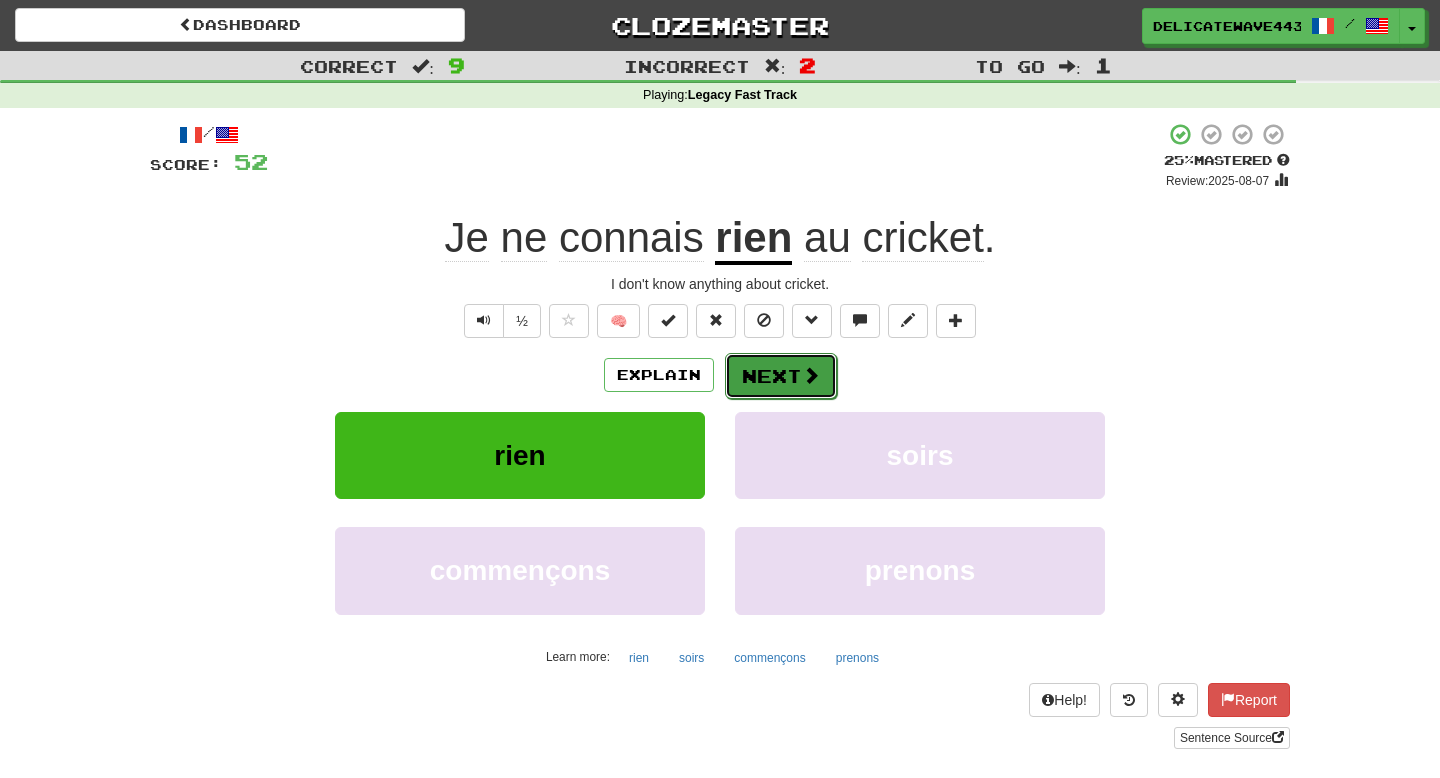 click at bounding box center (811, 375) 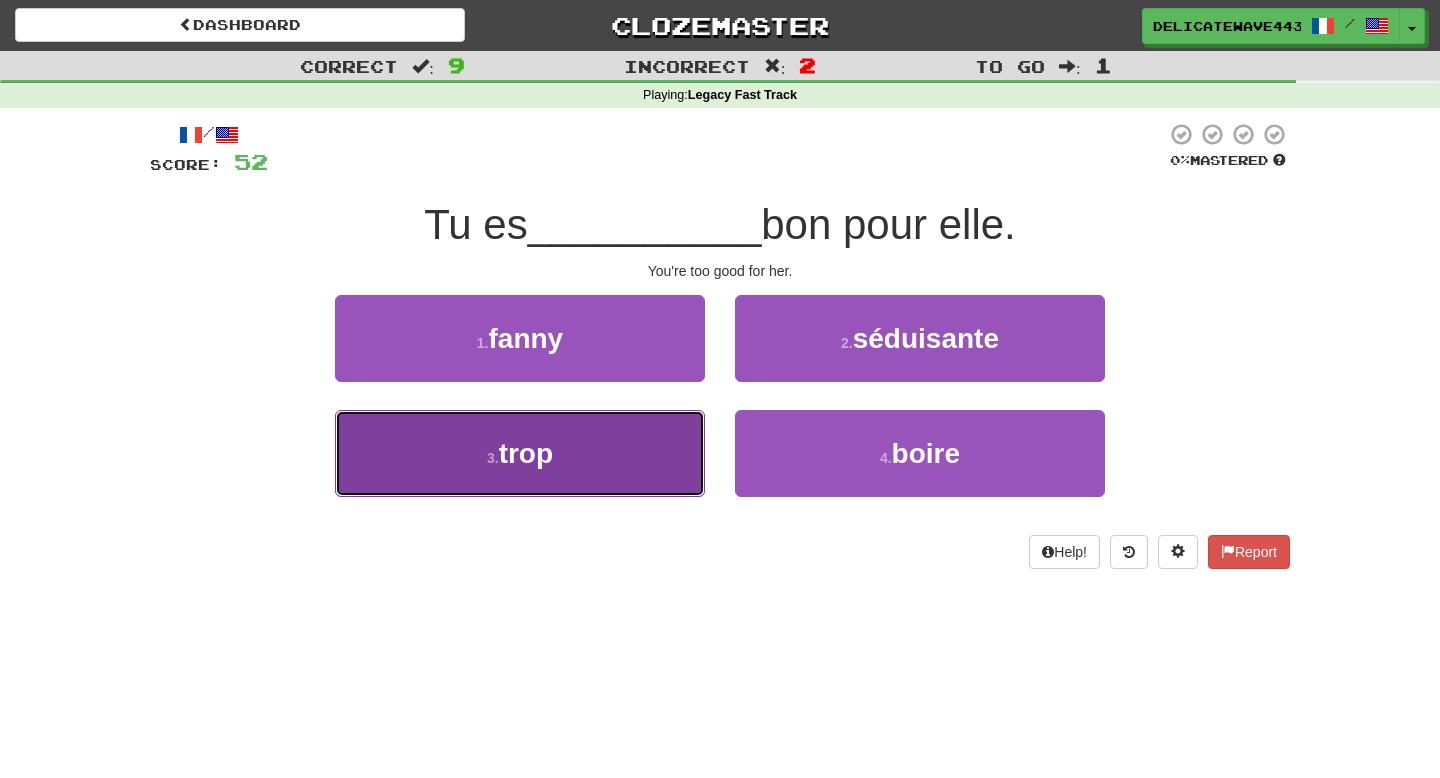 click on "3 .  trop" at bounding box center (520, 453) 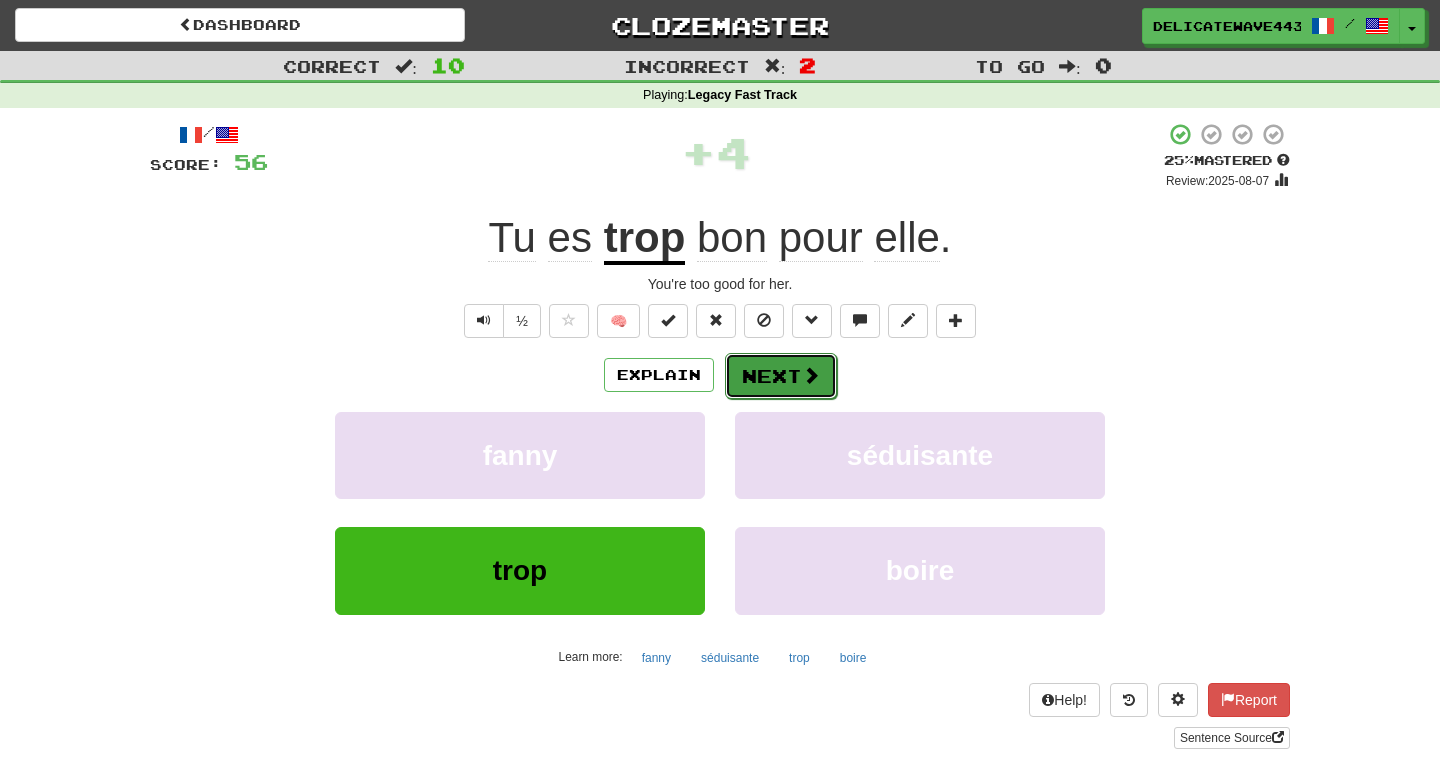 click at bounding box center [811, 375] 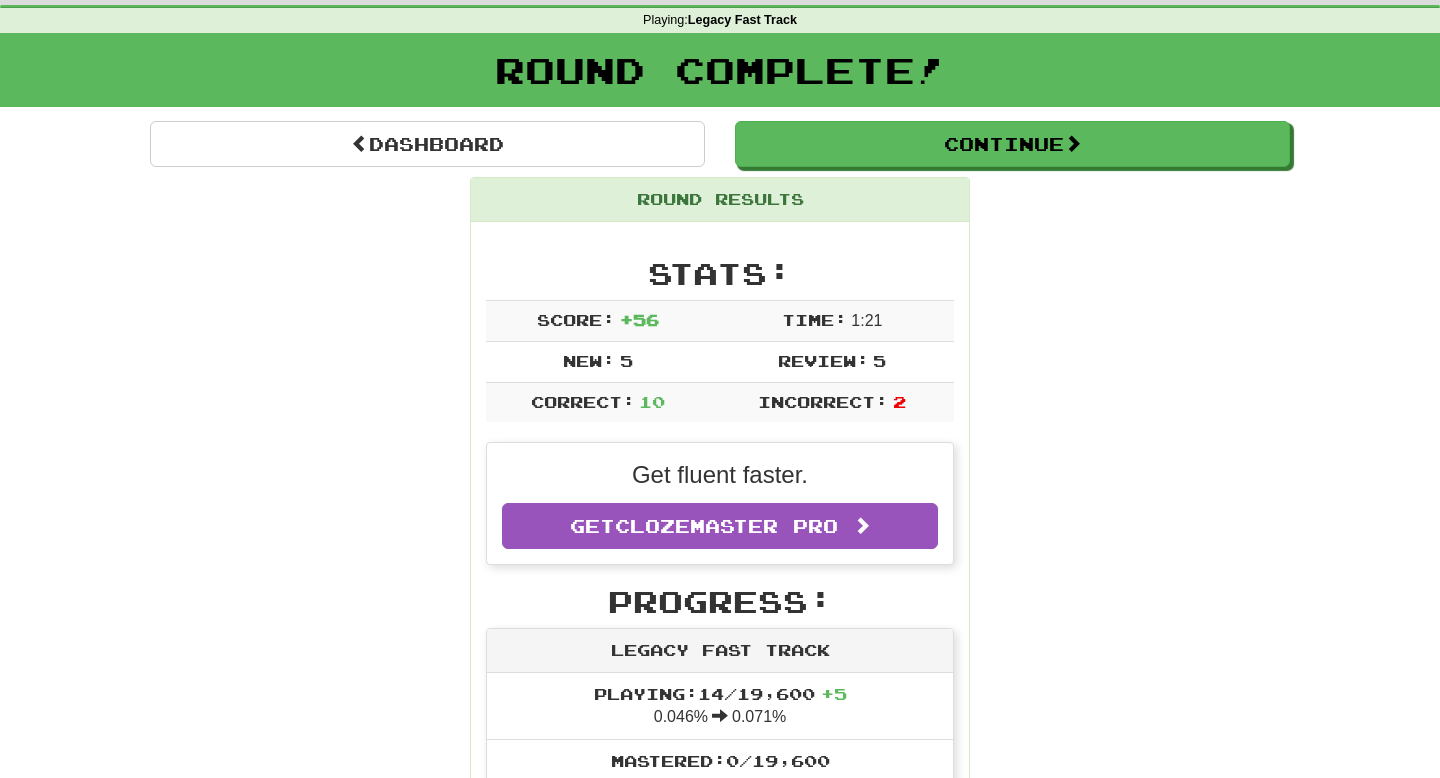 scroll, scrollTop: 82, scrollLeft: 0, axis: vertical 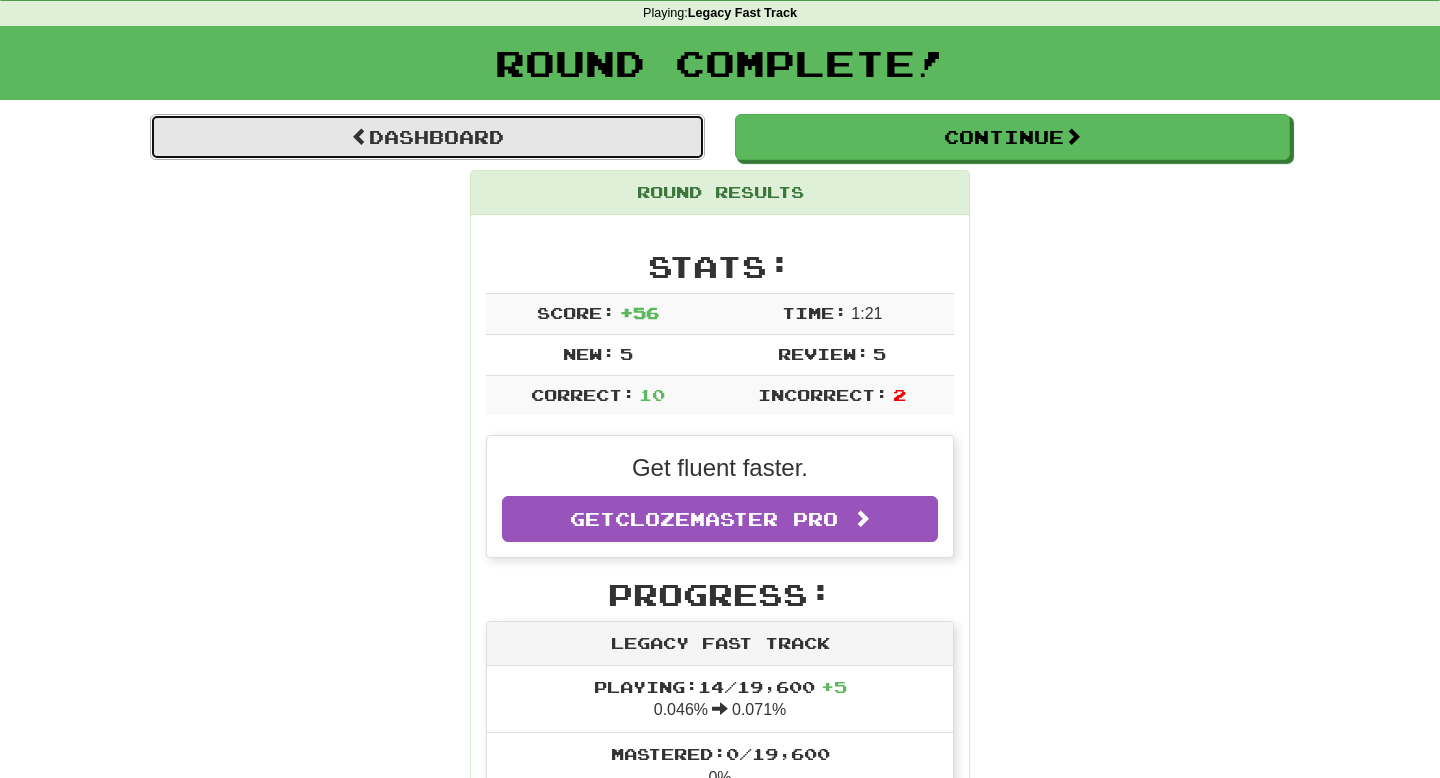 click on "Dashboard" at bounding box center (427, 137) 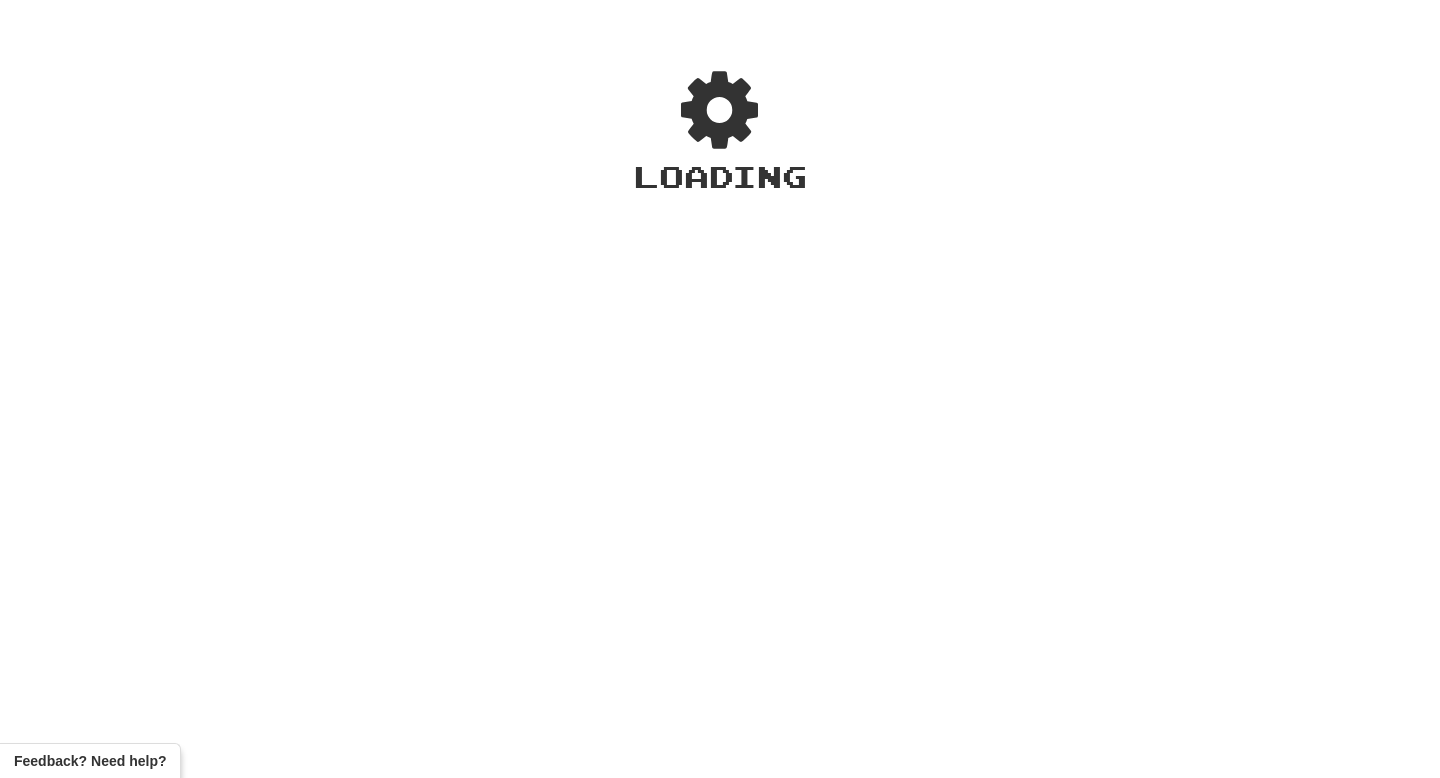 scroll, scrollTop: 0, scrollLeft: 0, axis: both 